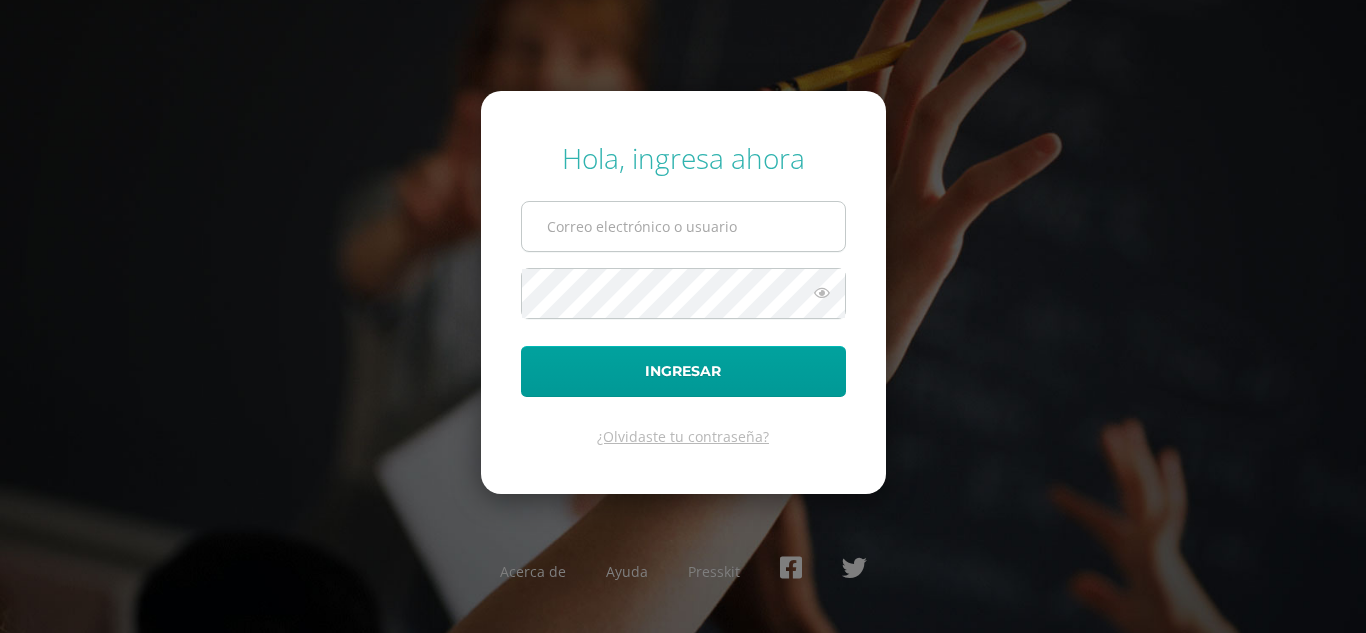 scroll, scrollTop: 0, scrollLeft: 0, axis: both 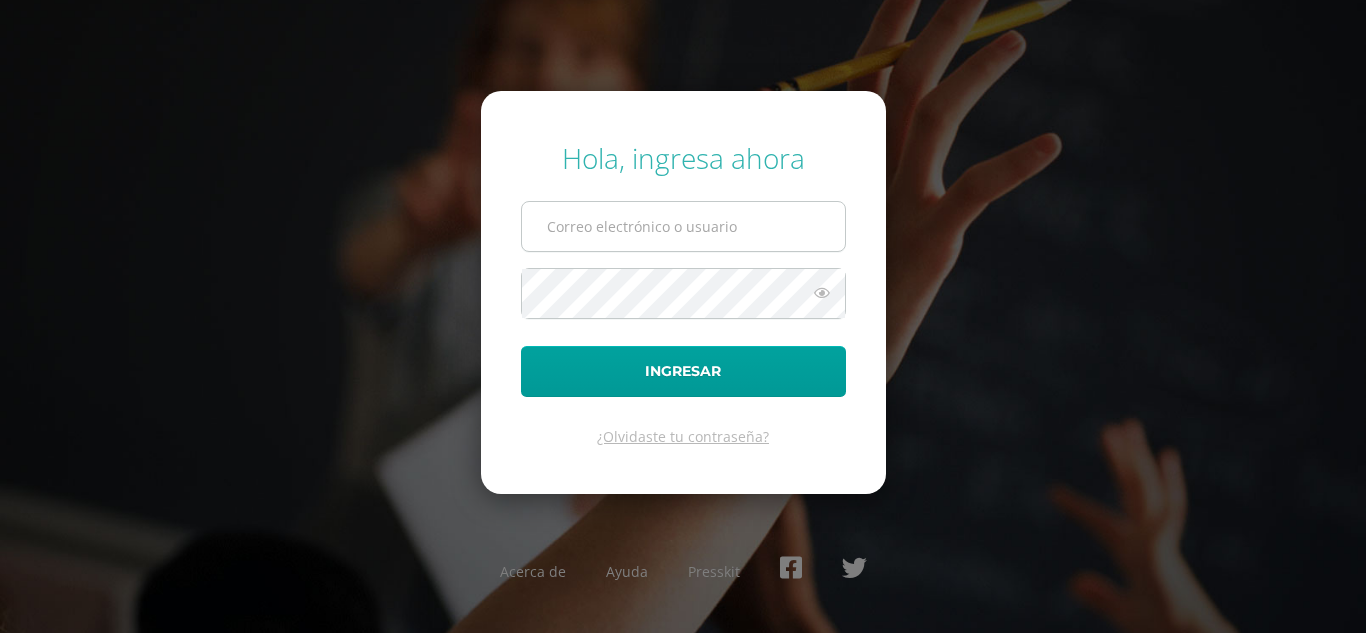 type on "[PERSON_NAME][EMAIL_ADDRESS][DOMAIN_NAME]" 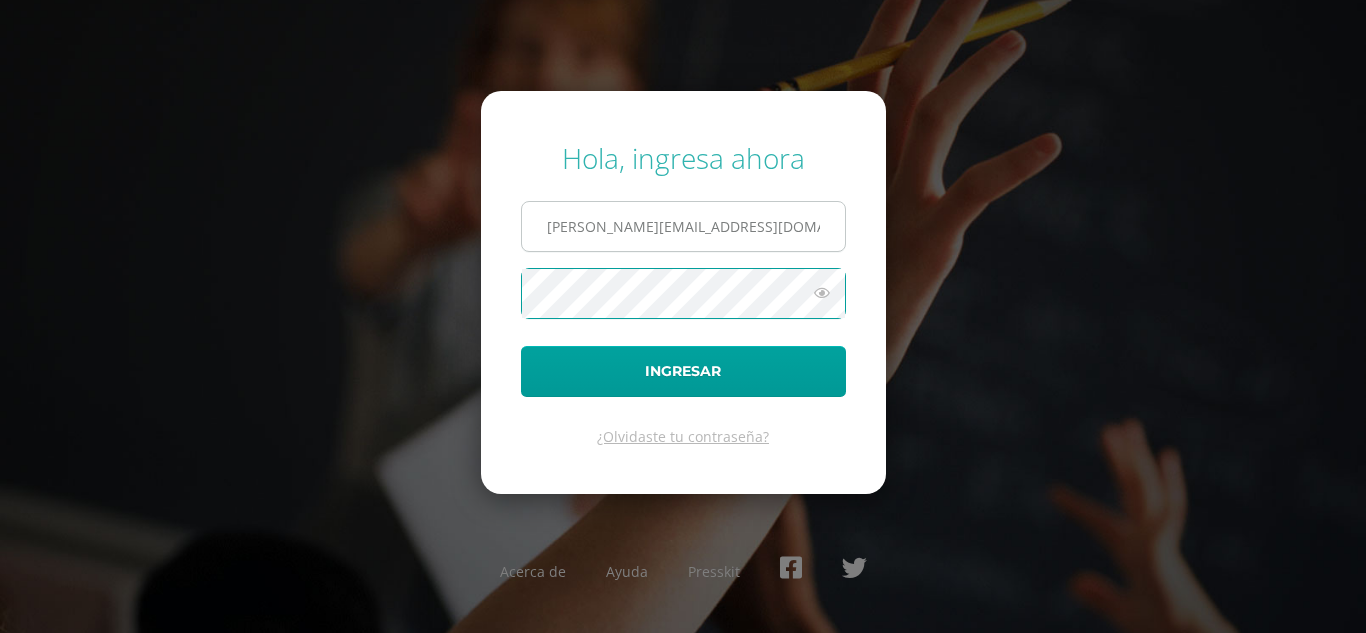 click on "Ingresar" at bounding box center (683, 371) 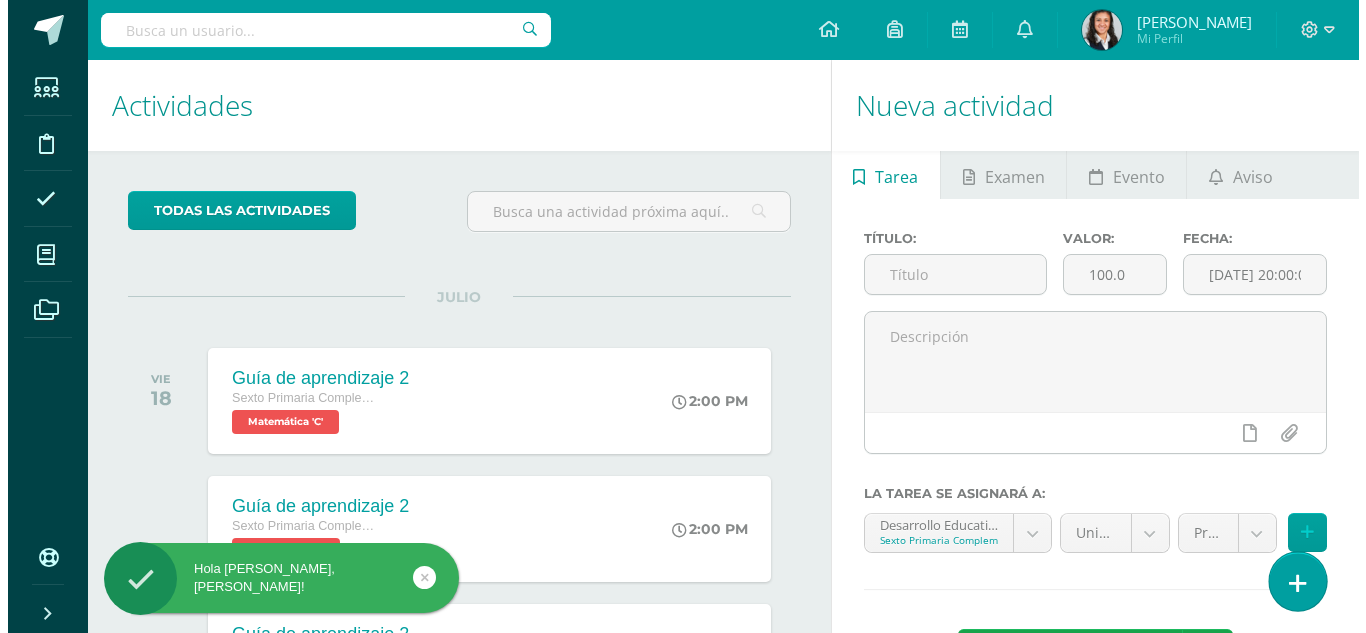 scroll, scrollTop: 0, scrollLeft: 0, axis: both 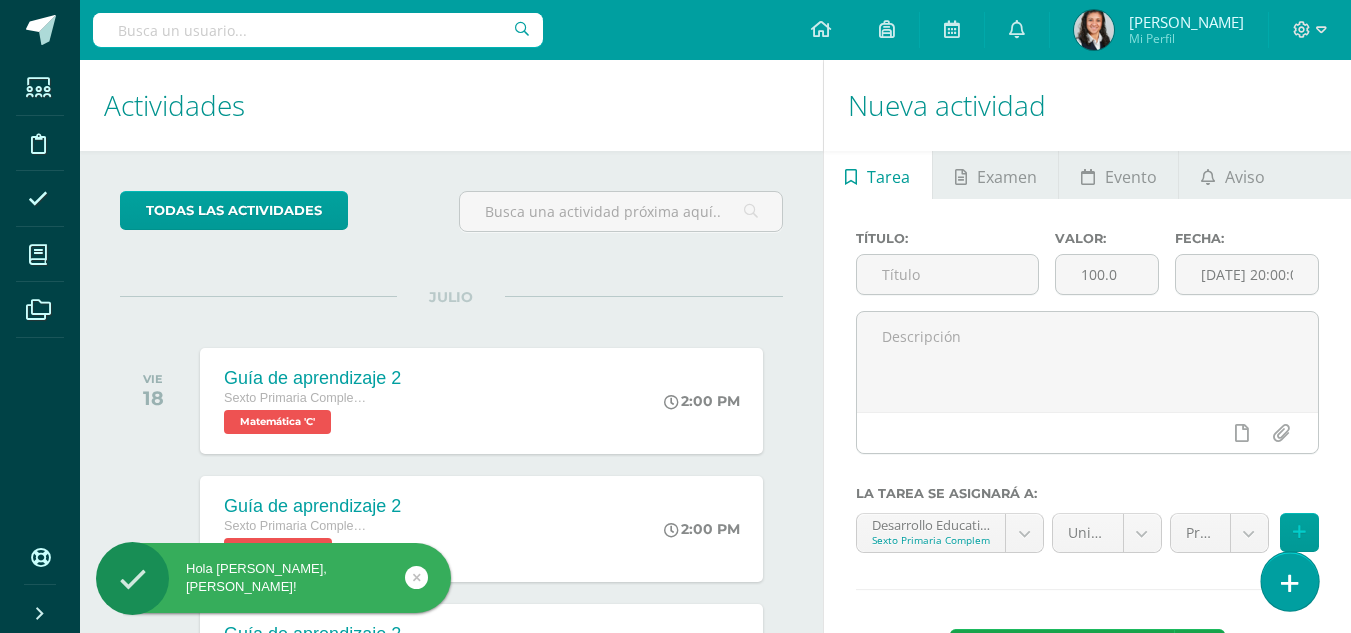 click at bounding box center [1290, 583] 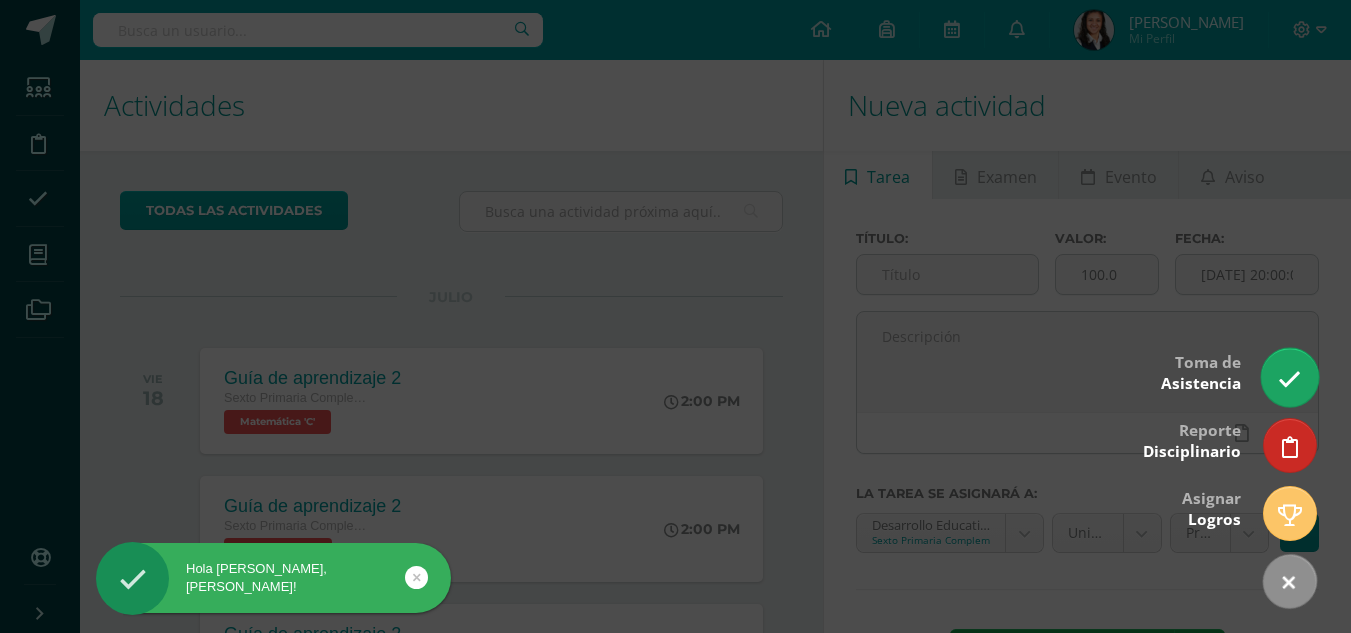 click at bounding box center [1289, 379] 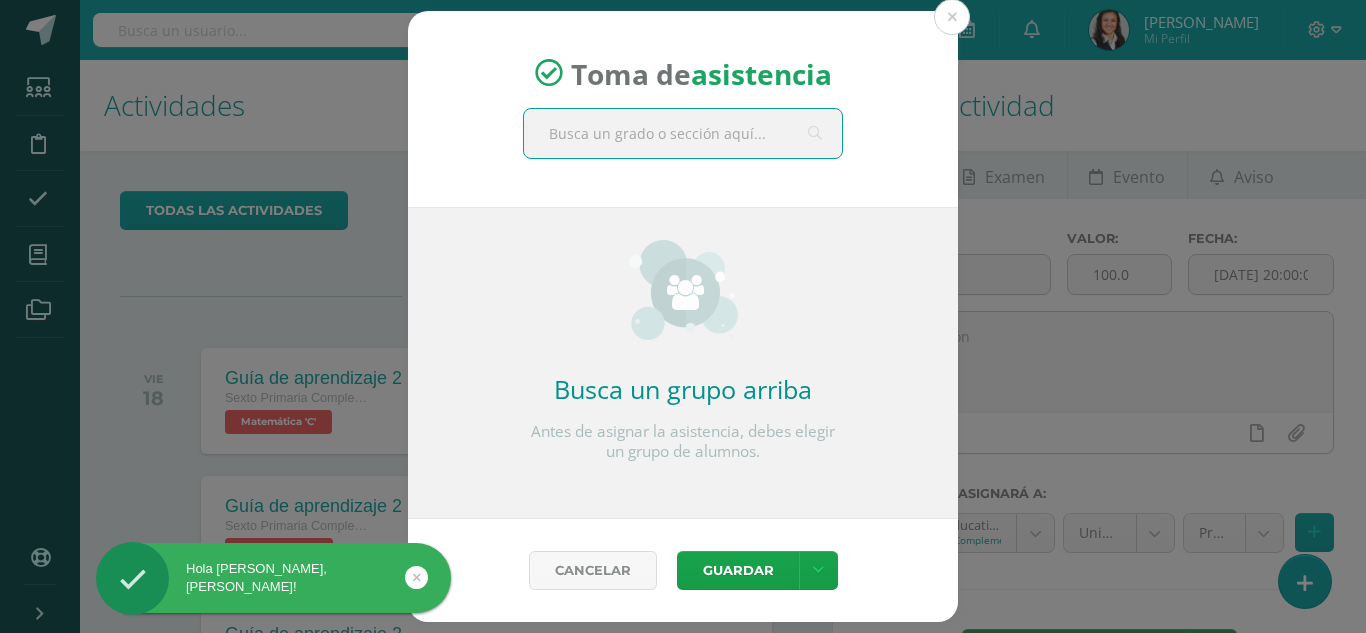 click at bounding box center (683, 133) 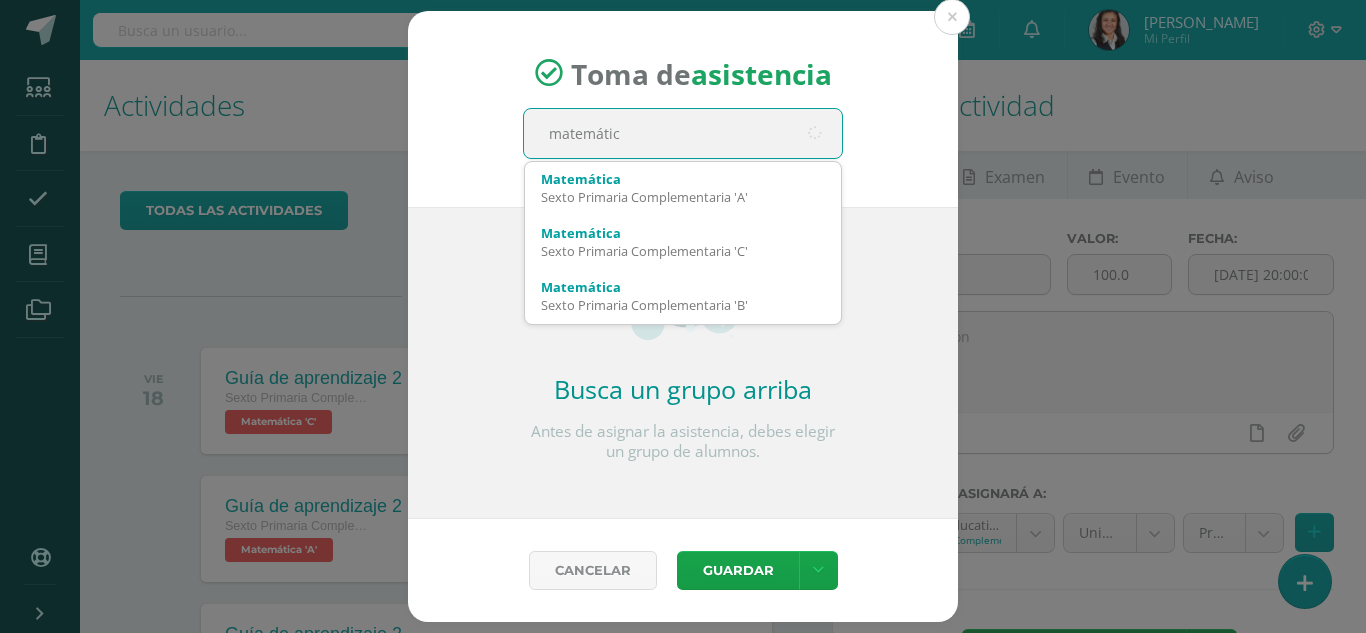 type on "matemática" 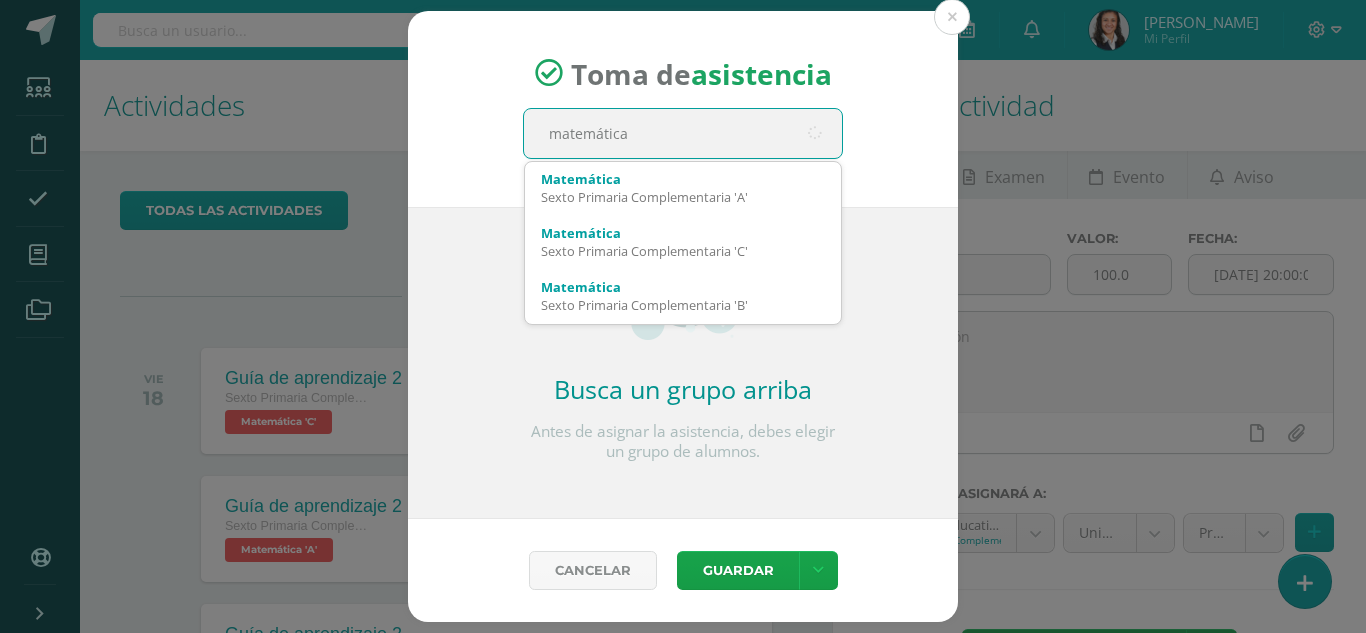 type 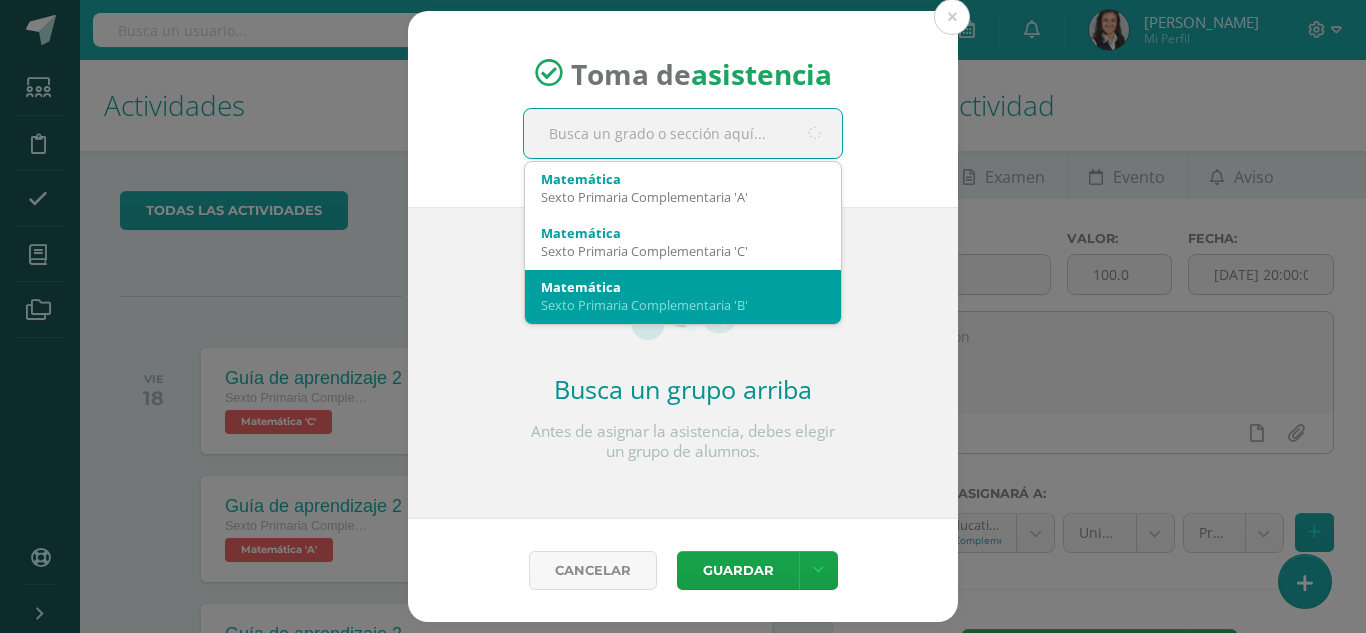 type on "undefined" 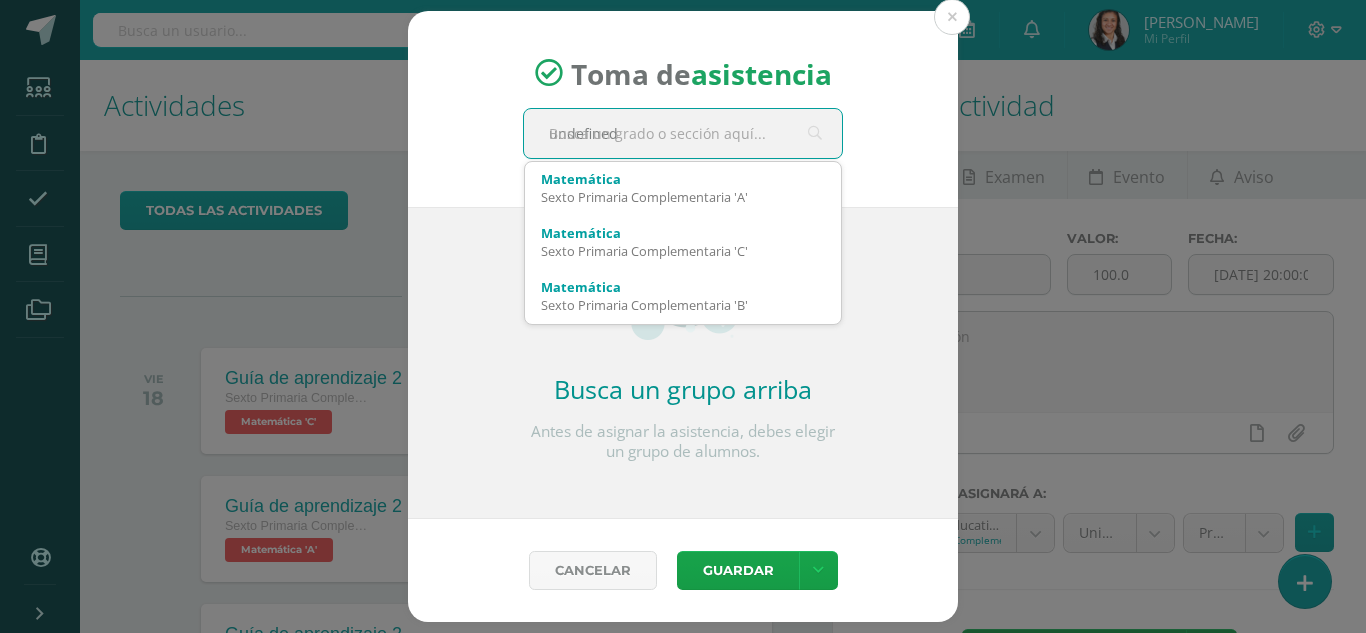 type 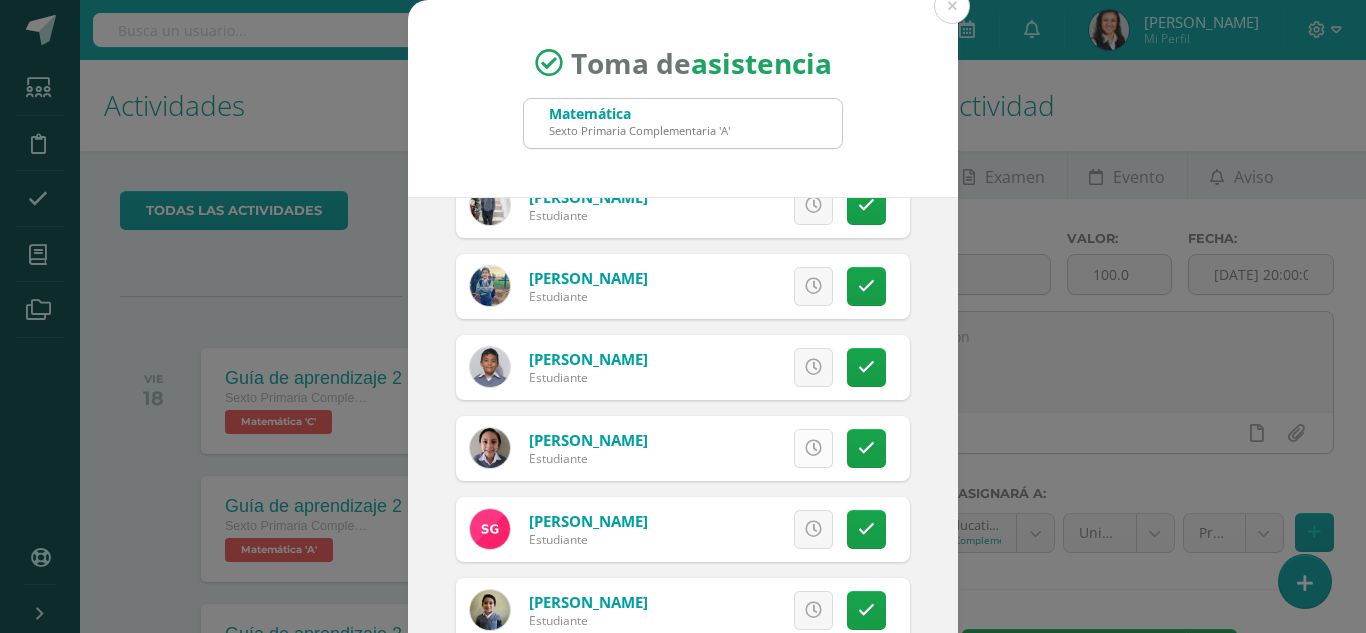 scroll, scrollTop: 400, scrollLeft: 0, axis: vertical 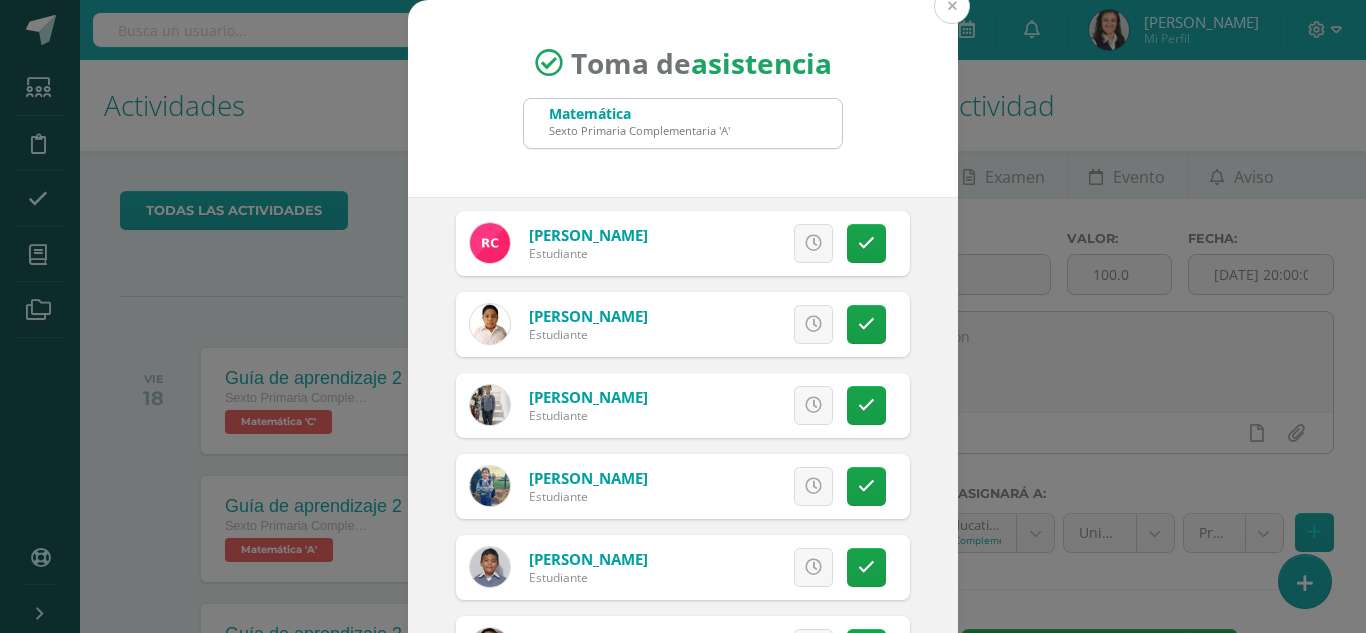 click at bounding box center [952, 6] 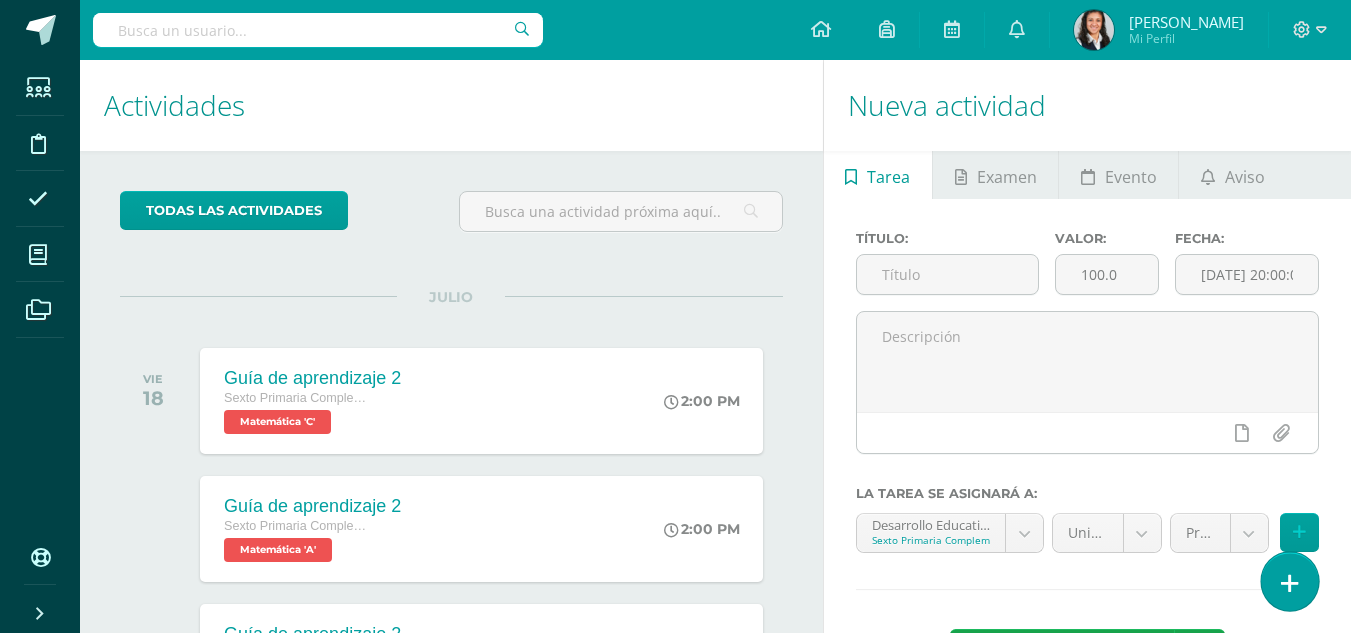 click at bounding box center (1289, 581) 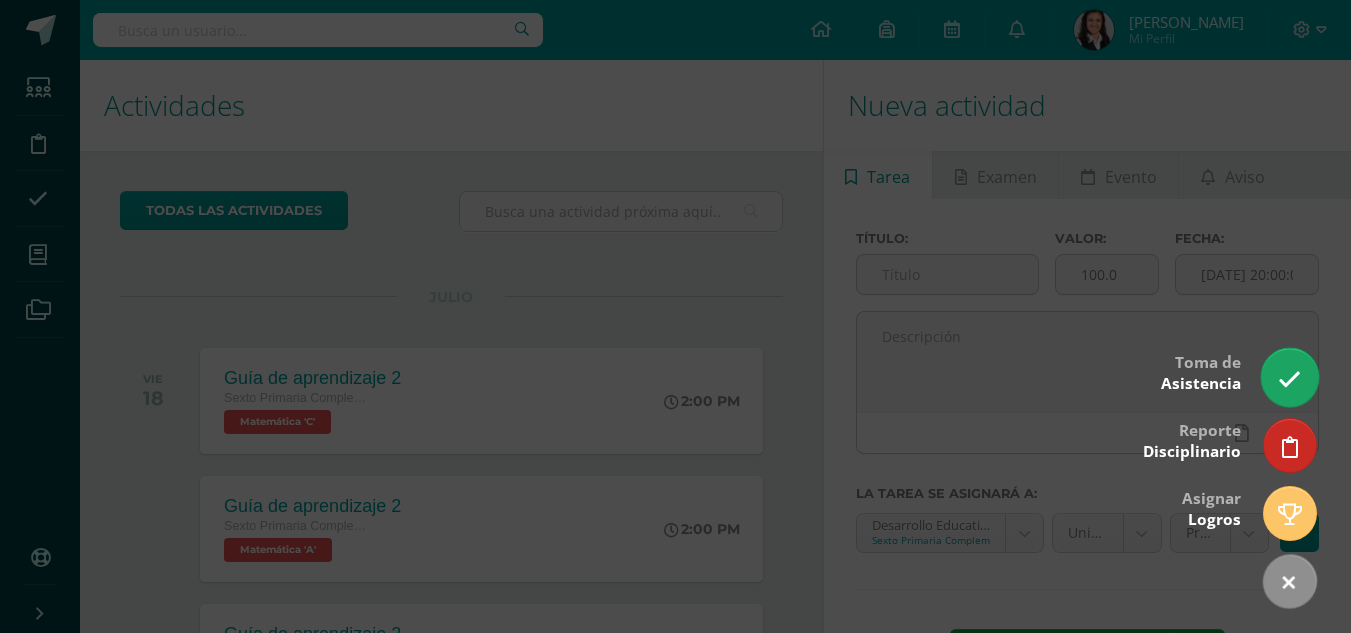 click at bounding box center (1289, 379) 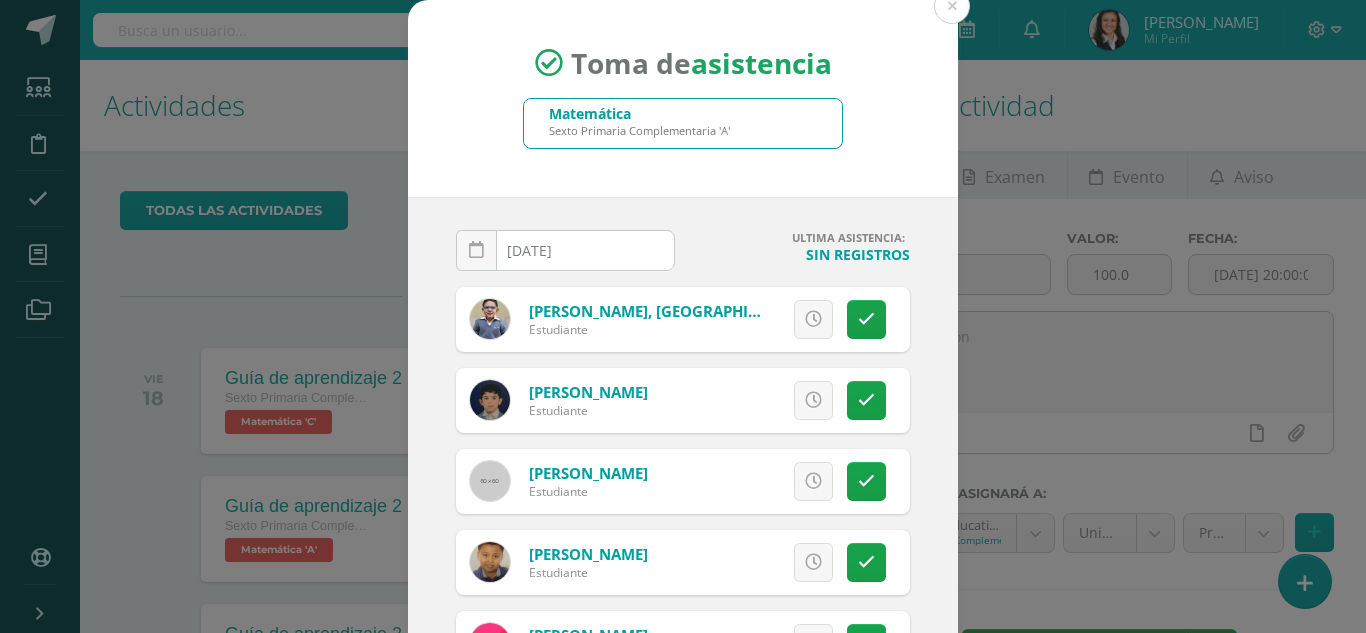 click on "Sexto Primaria Complementaria 'A'" at bounding box center [639, 130] 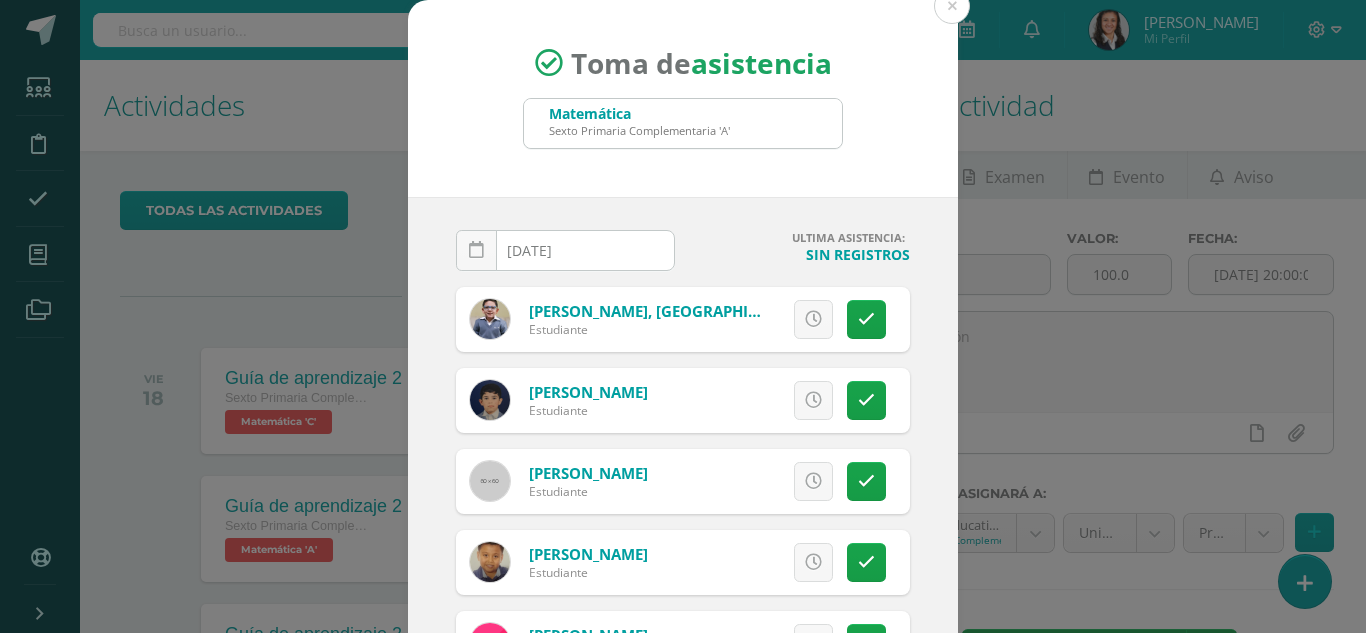 click on "Matemática" at bounding box center [639, 113] 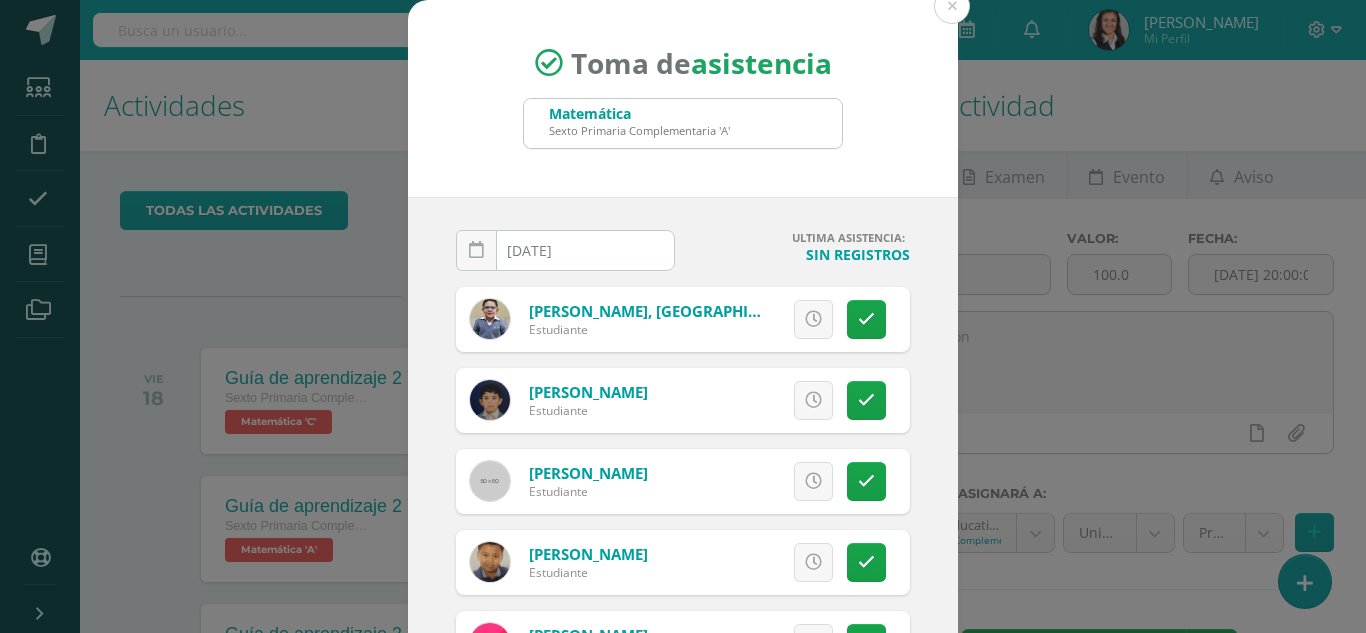 click on "Matemática Sexto Primaria Complementaria 'A'" at bounding box center [683, 123] 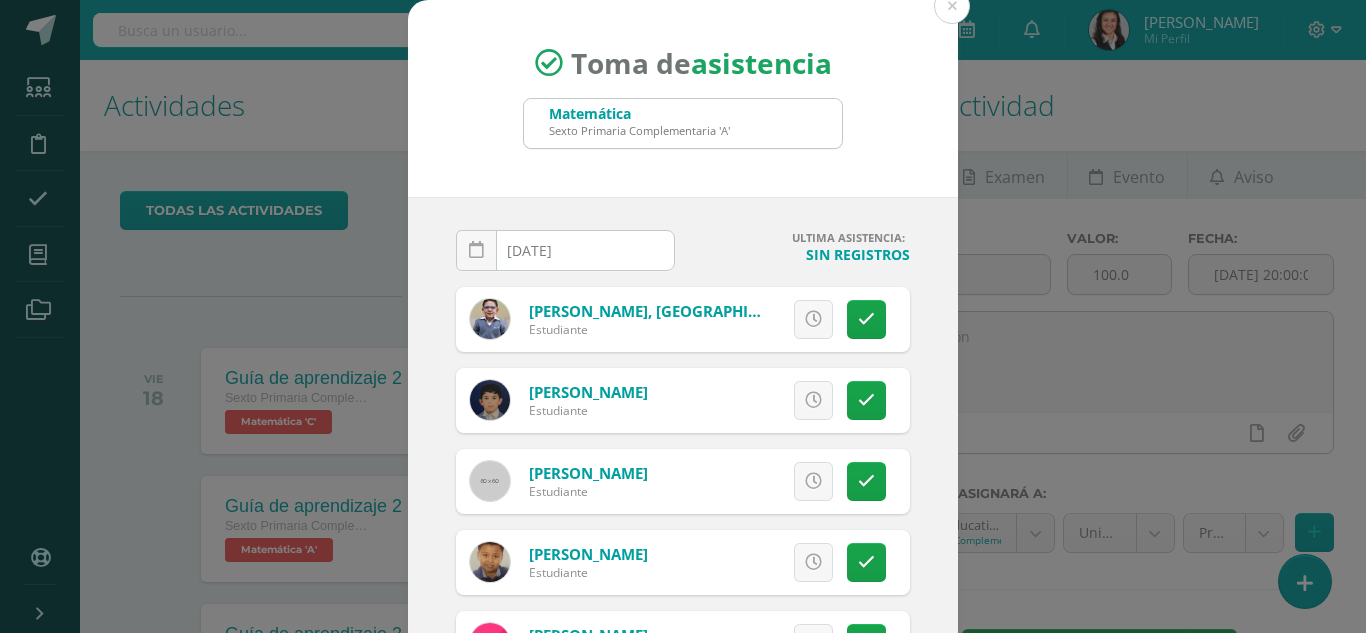 drag, startPoint x: 946, startPoint y: 10, endPoint x: 953, endPoint y: 34, distance: 25 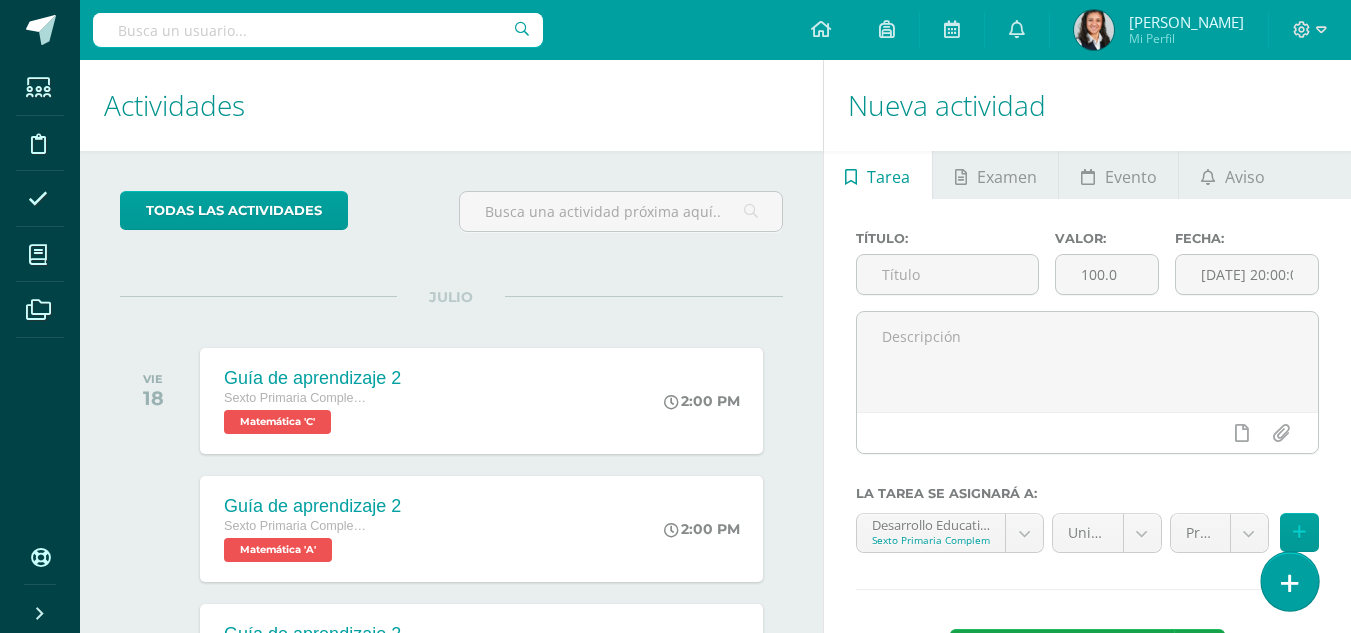 click at bounding box center (1290, 583) 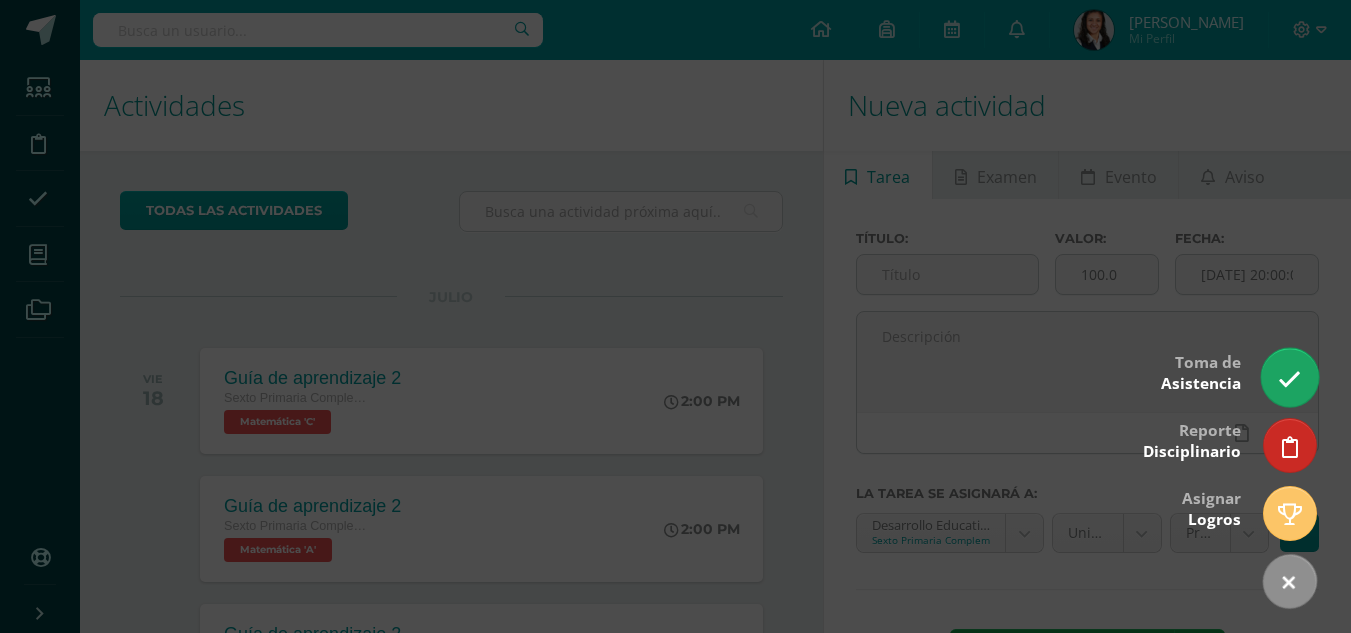 click at bounding box center [1289, 379] 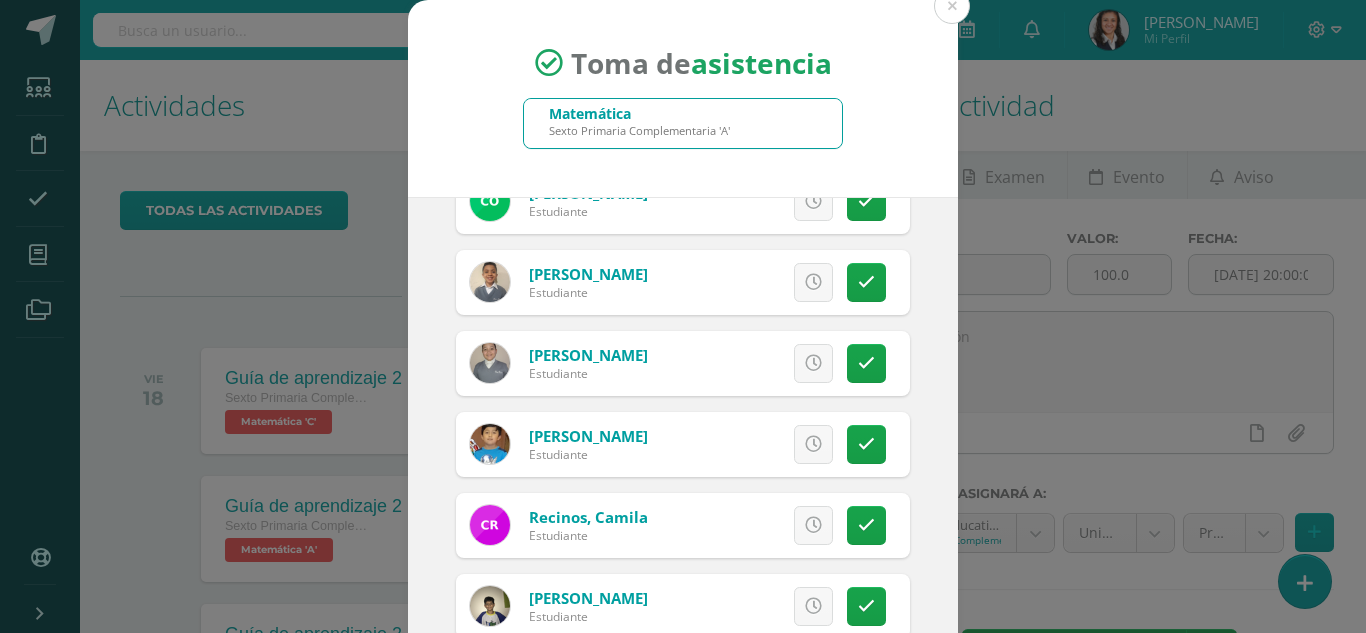 scroll, scrollTop: 2486, scrollLeft: 0, axis: vertical 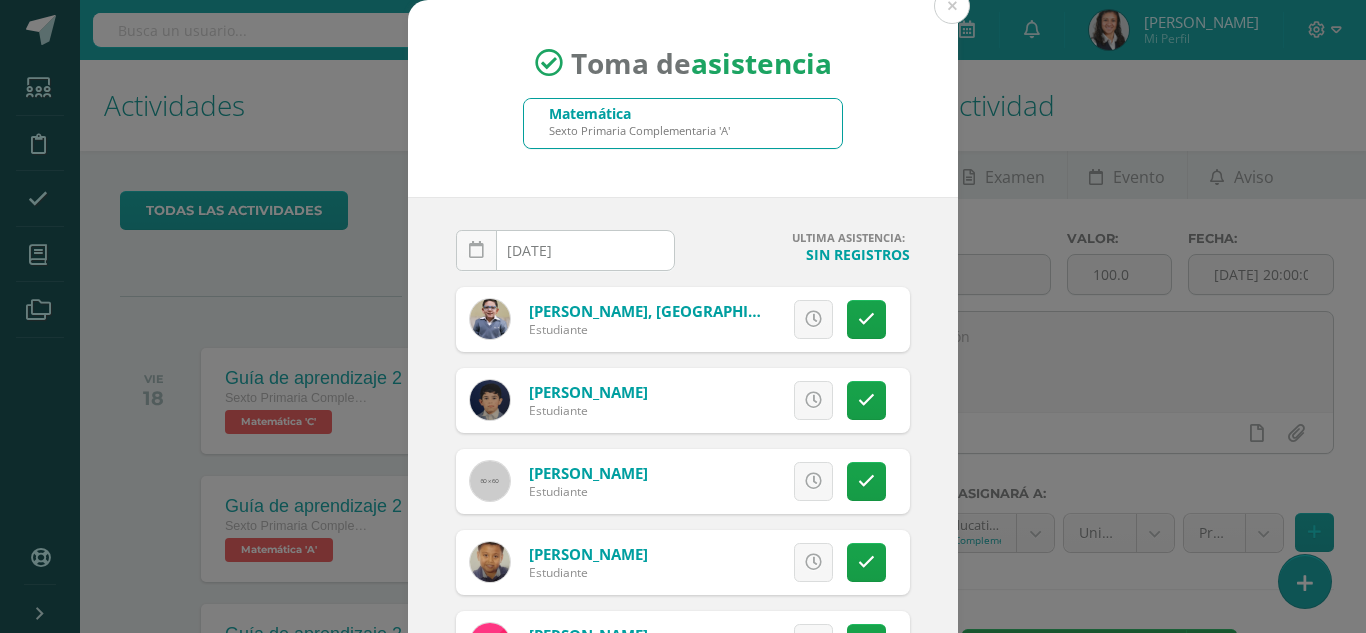 click on "Toma de  asistencia Matemática Sexto Primaria Complementaria 'A'" at bounding box center (683, 98) 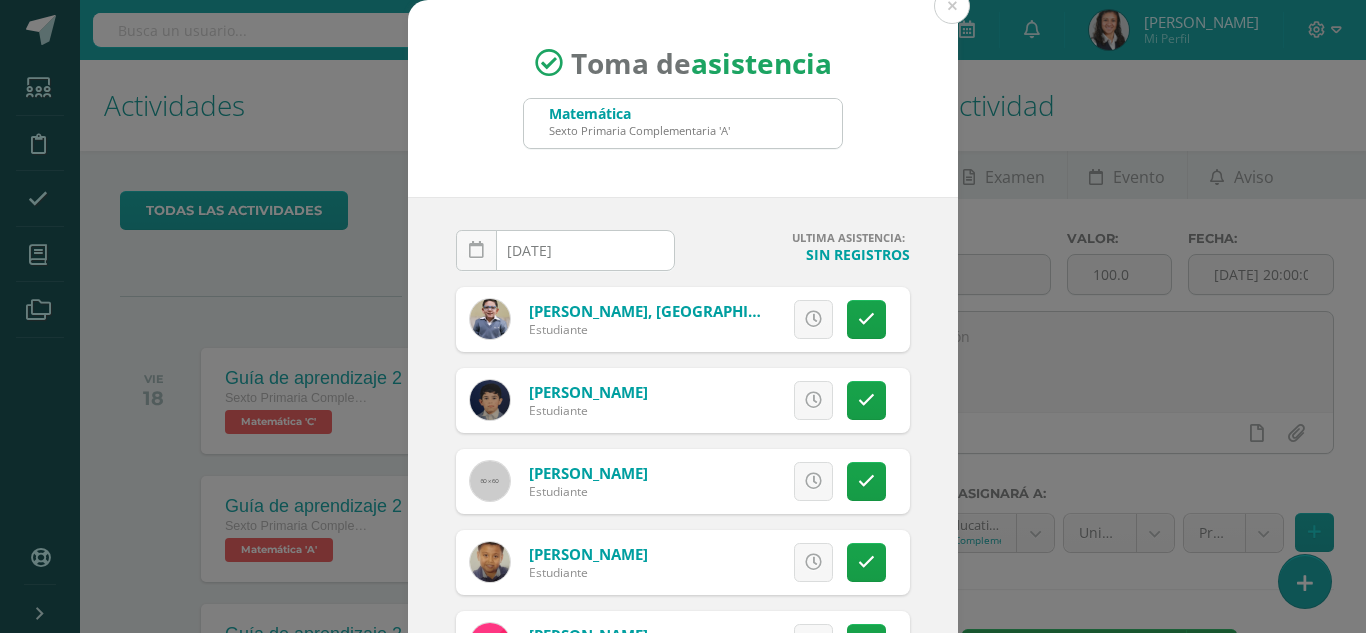 click on "Sexto Primaria Complementaria 'A'" at bounding box center [639, 130] 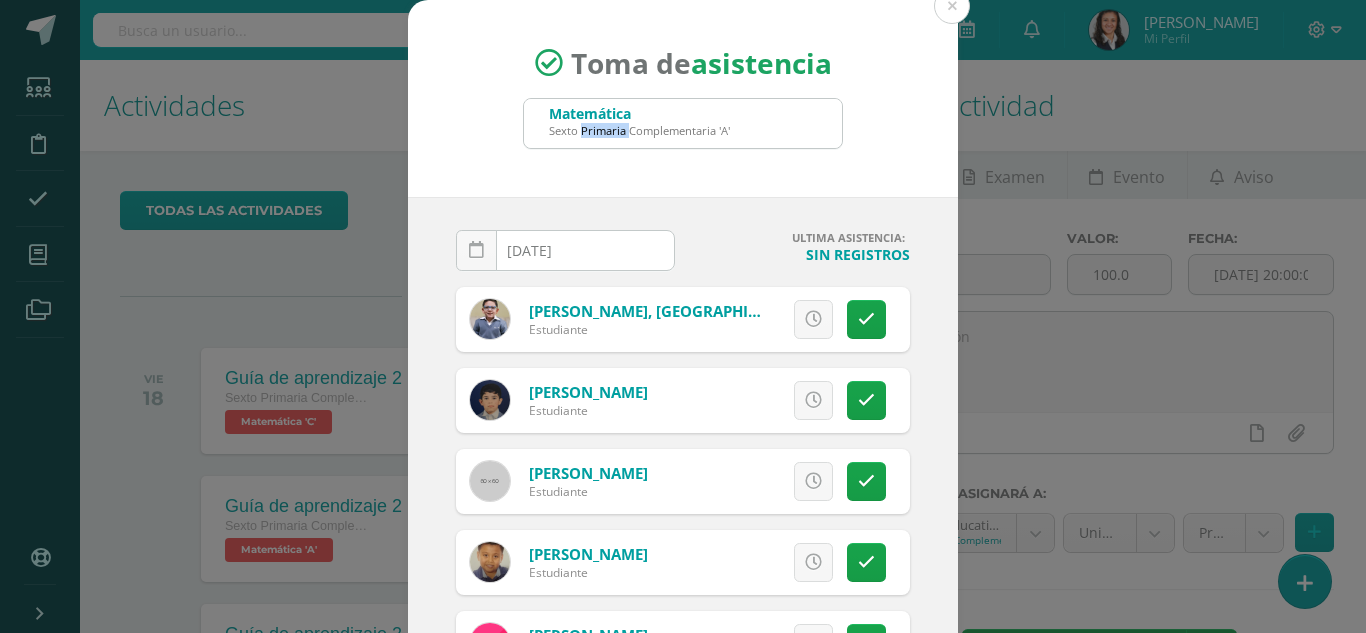 click on "Sexto Primaria Complementaria 'A'" at bounding box center (639, 130) 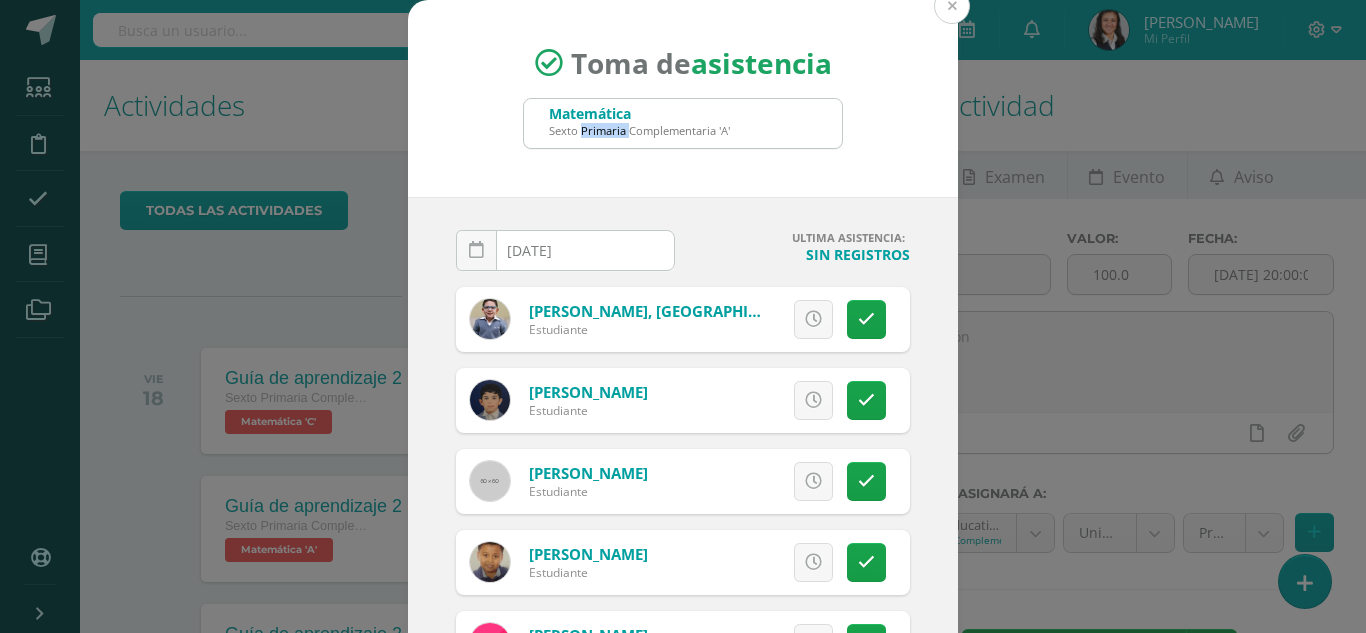 click at bounding box center (952, 6) 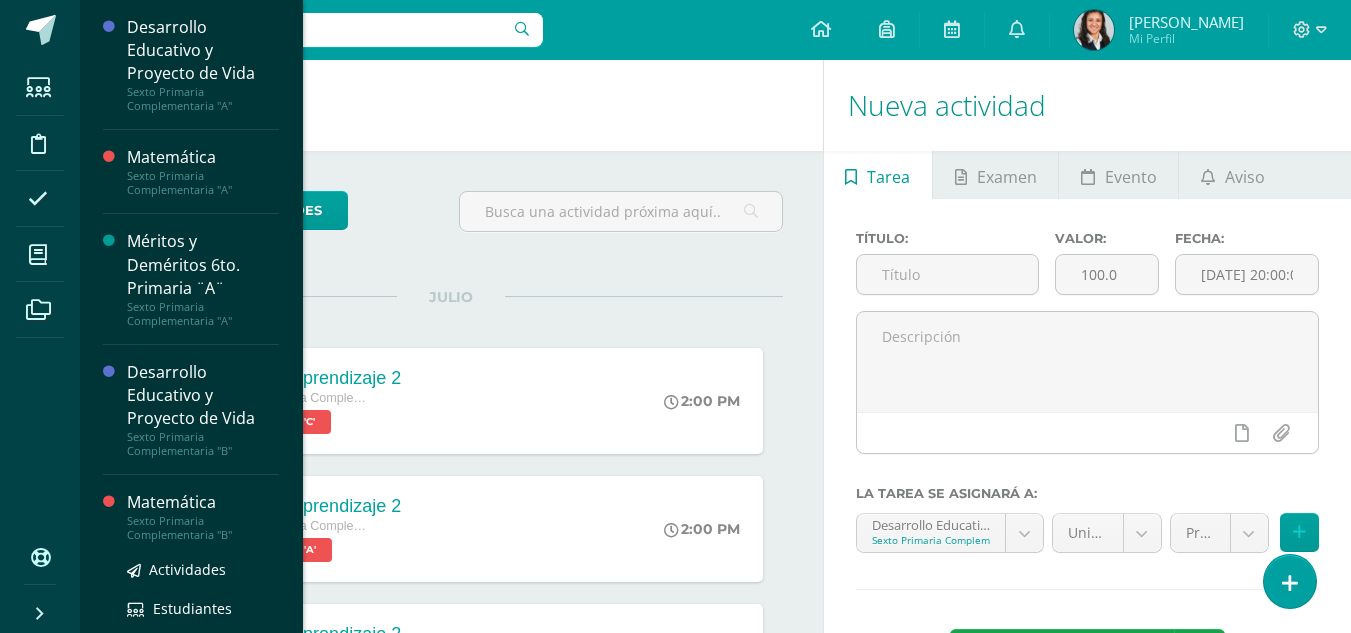 click on "Matemática" at bounding box center [203, 502] 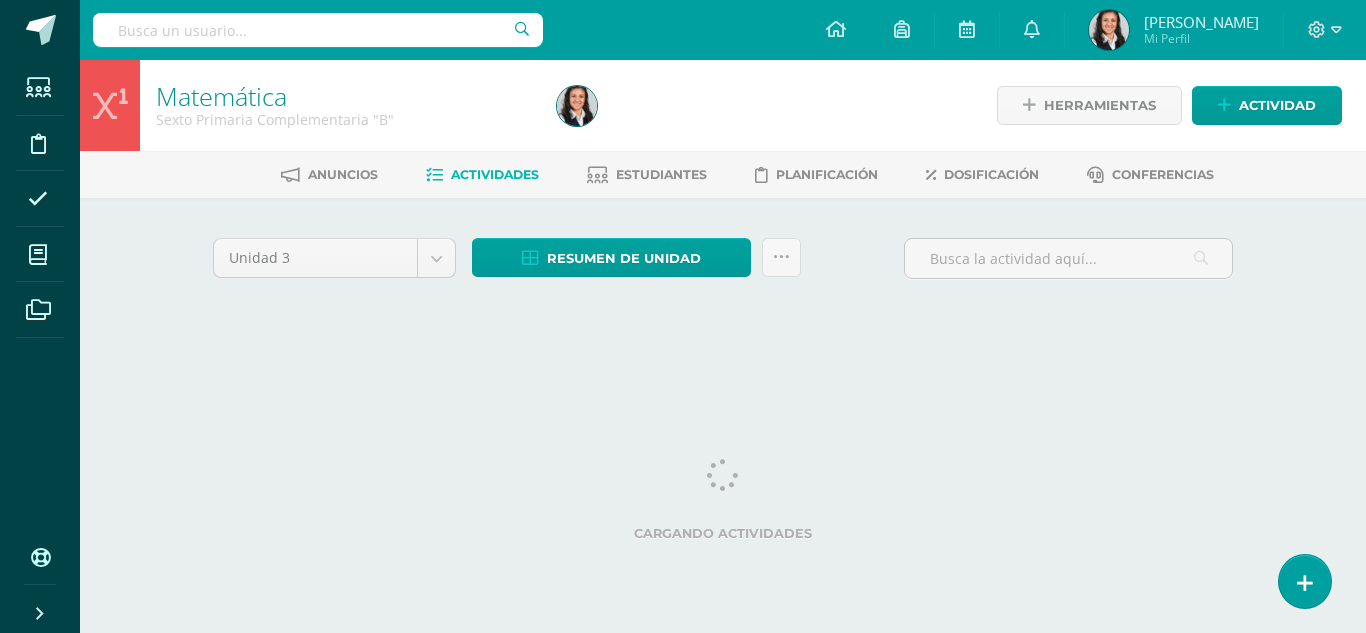 scroll, scrollTop: 0, scrollLeft: 0, axis: both 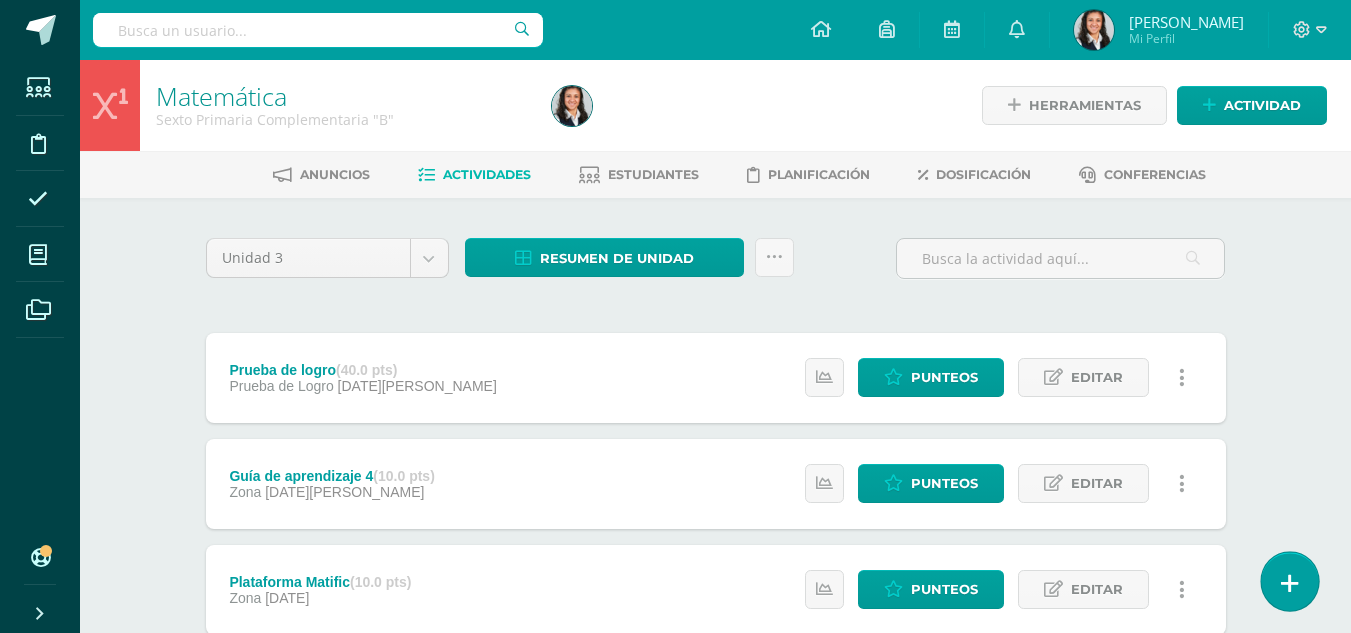 click at bounding box center (1290, 583) 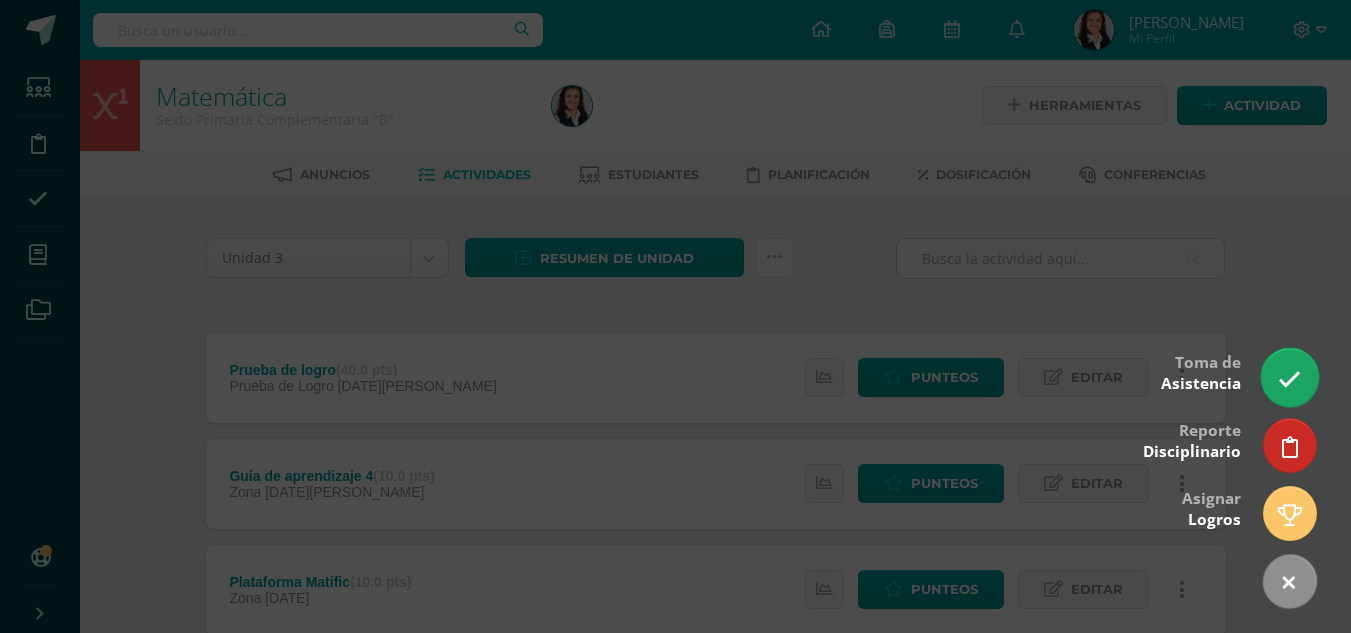 click at bounding box center (1289, 379) 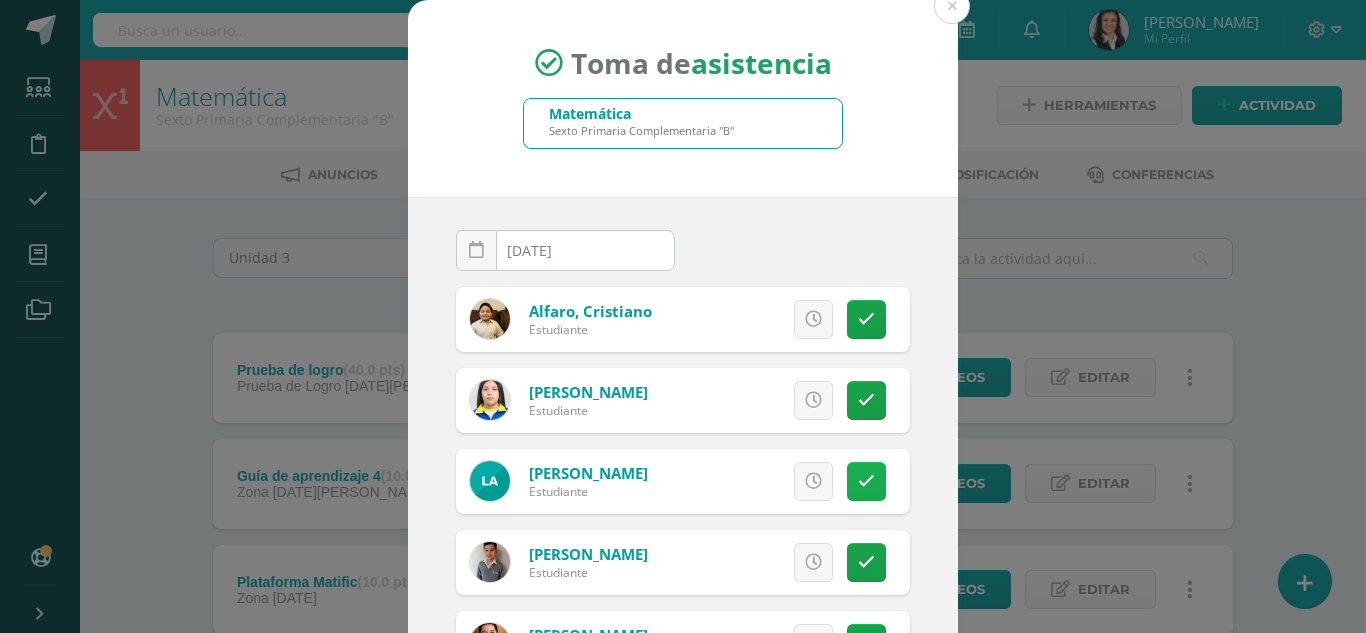 click at bounding box center [866, 481] 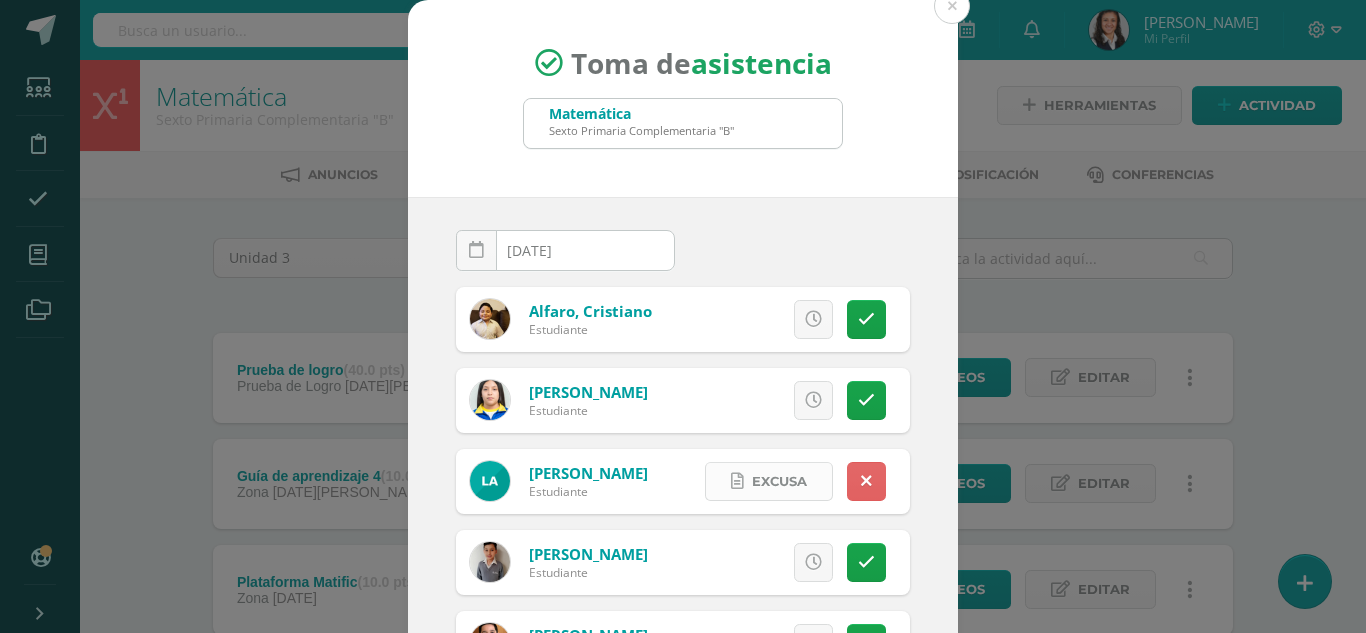 click on "Excusa" at bounding box center [769, 481] 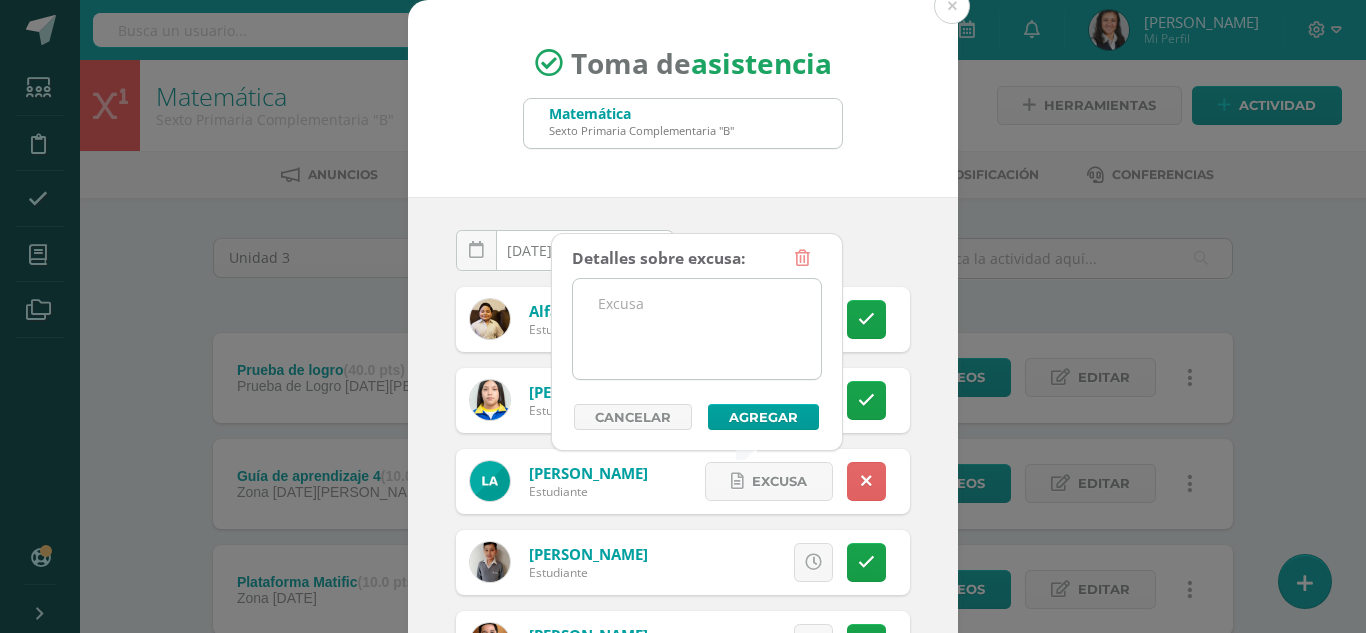click at bounding box center [697, 329] 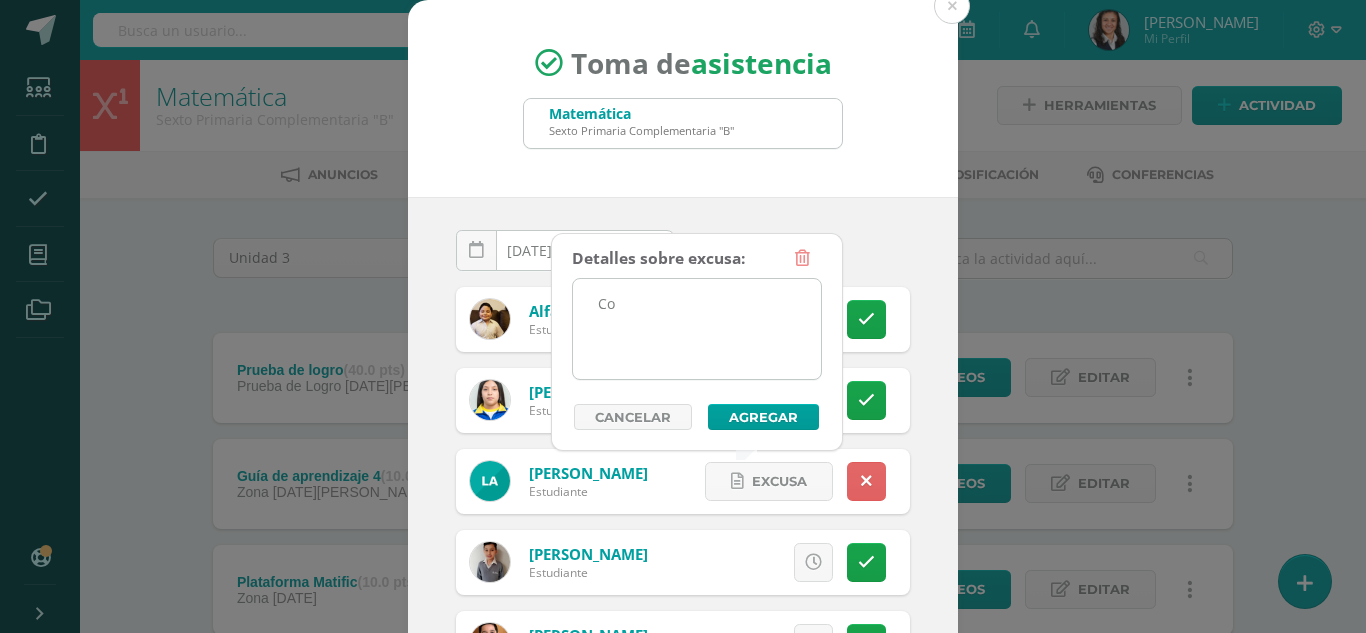 type on "C" 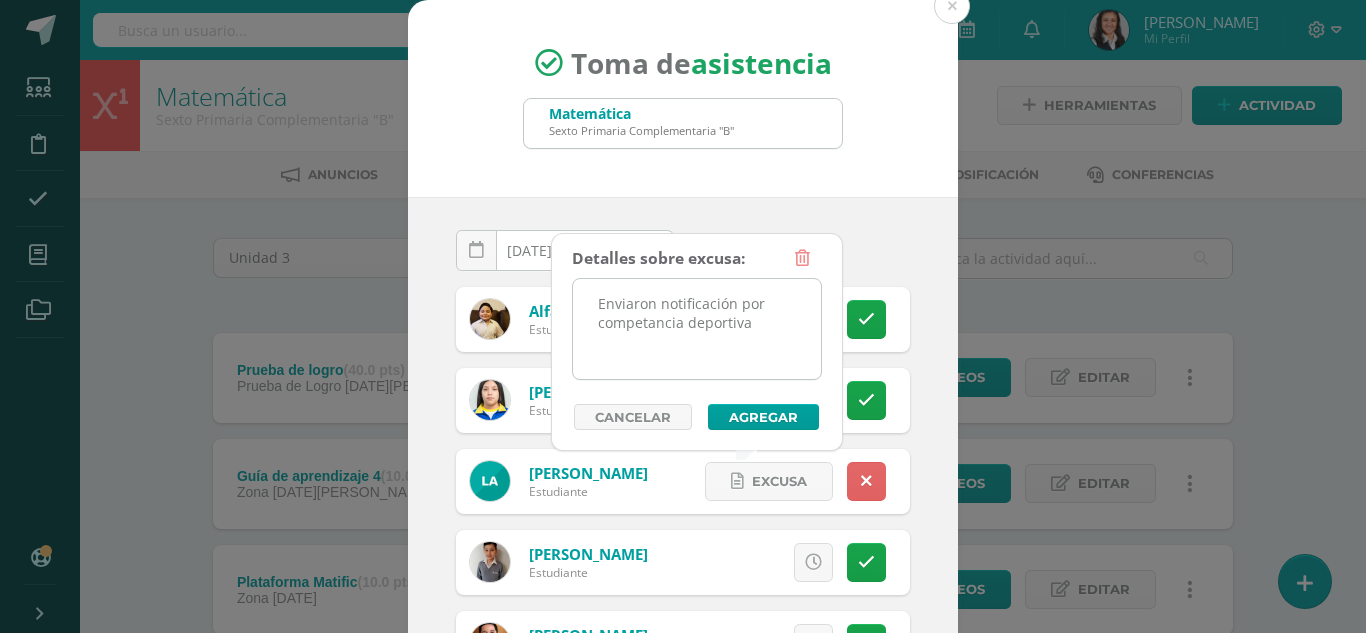 click on "Enviaron notificación por competancia deportiva" at bounding box center [697, 329] 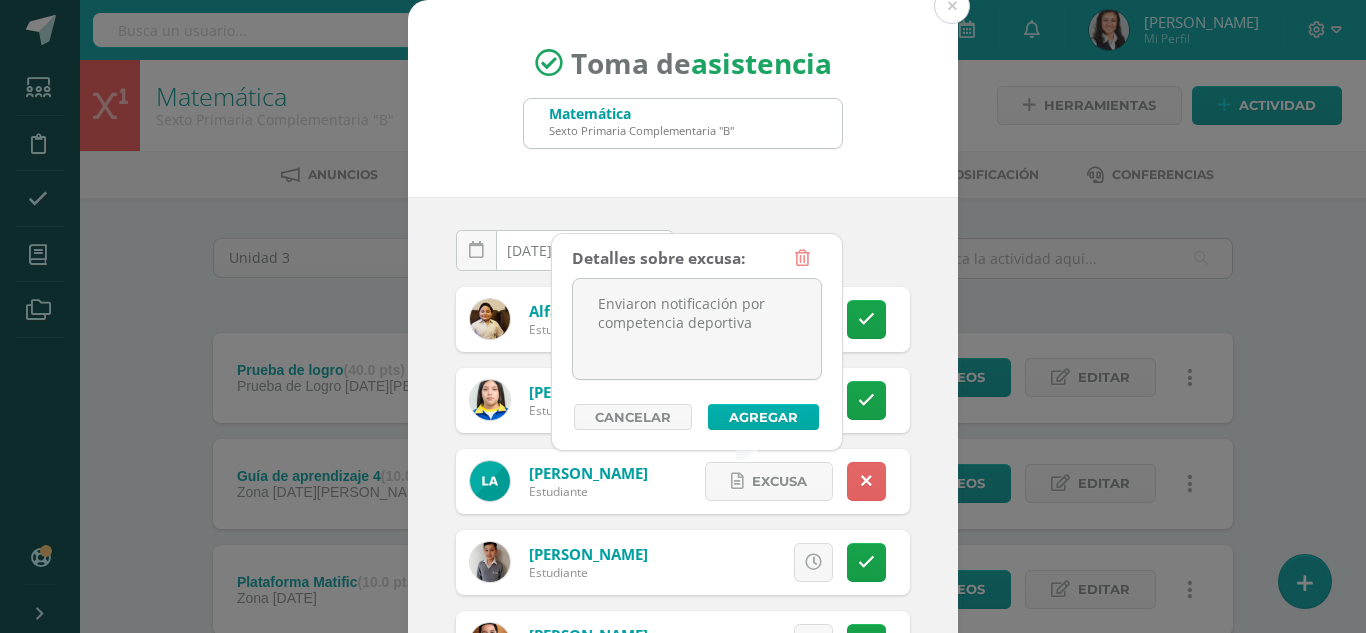 type on "Enviaron notificación por competencia deportiva" 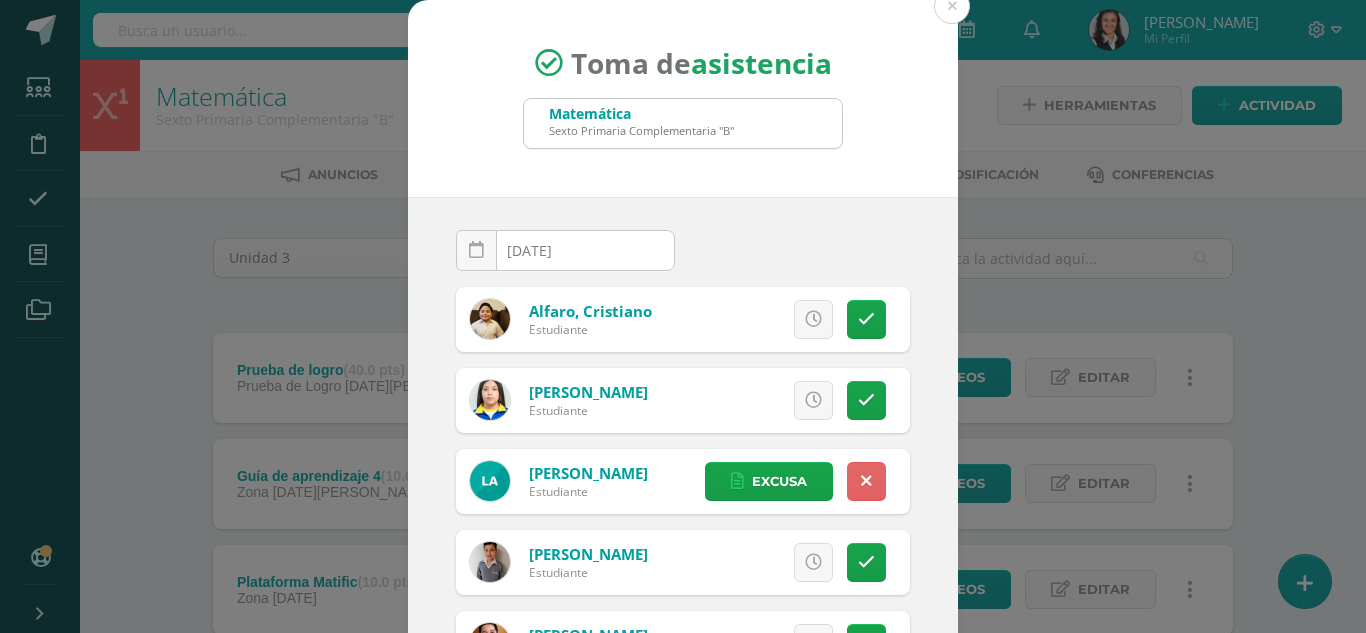 scroll, scrollTop: 123, scrollLeft: 0, axis: vertical 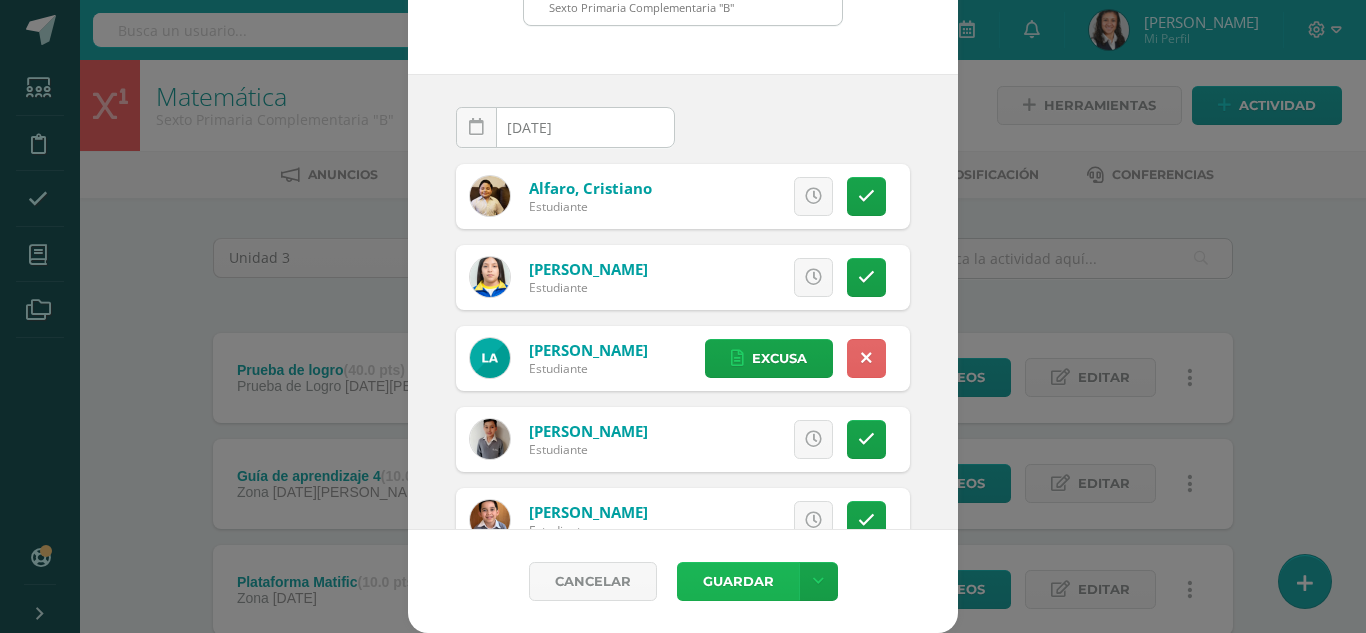 click on "Guardar" at bounding box center (738, 581) 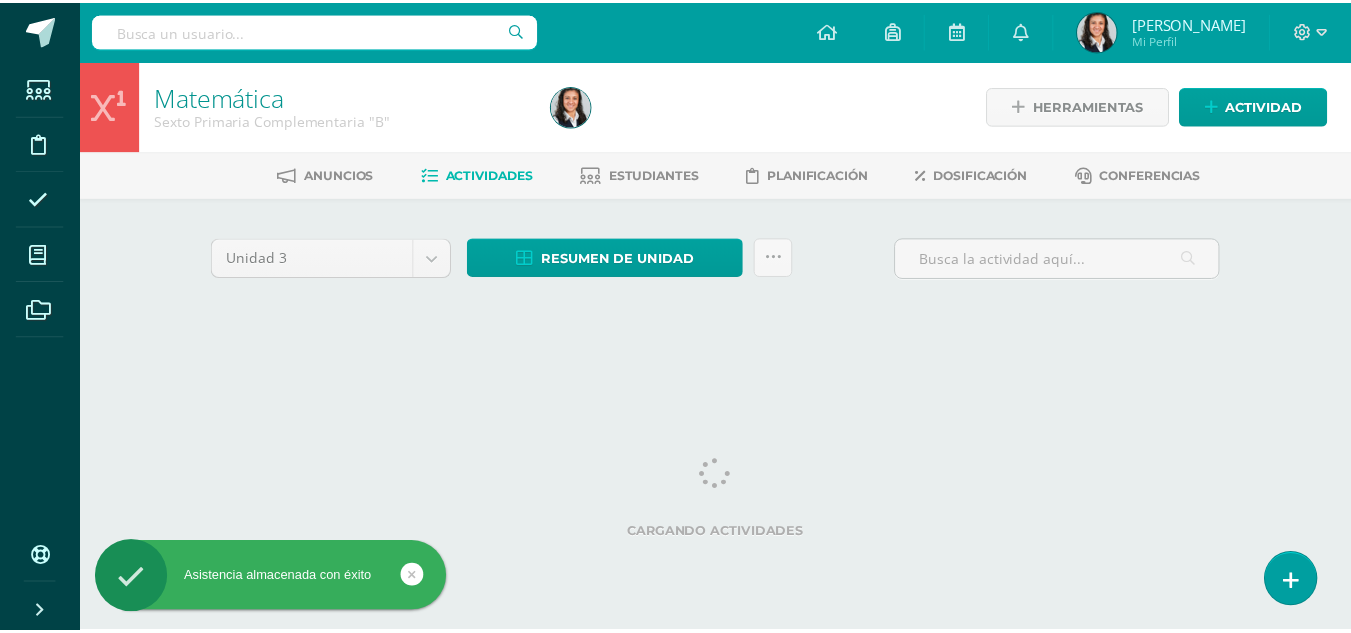 scroll, scrollTop: 0, scrollLeft: 0, axis: both 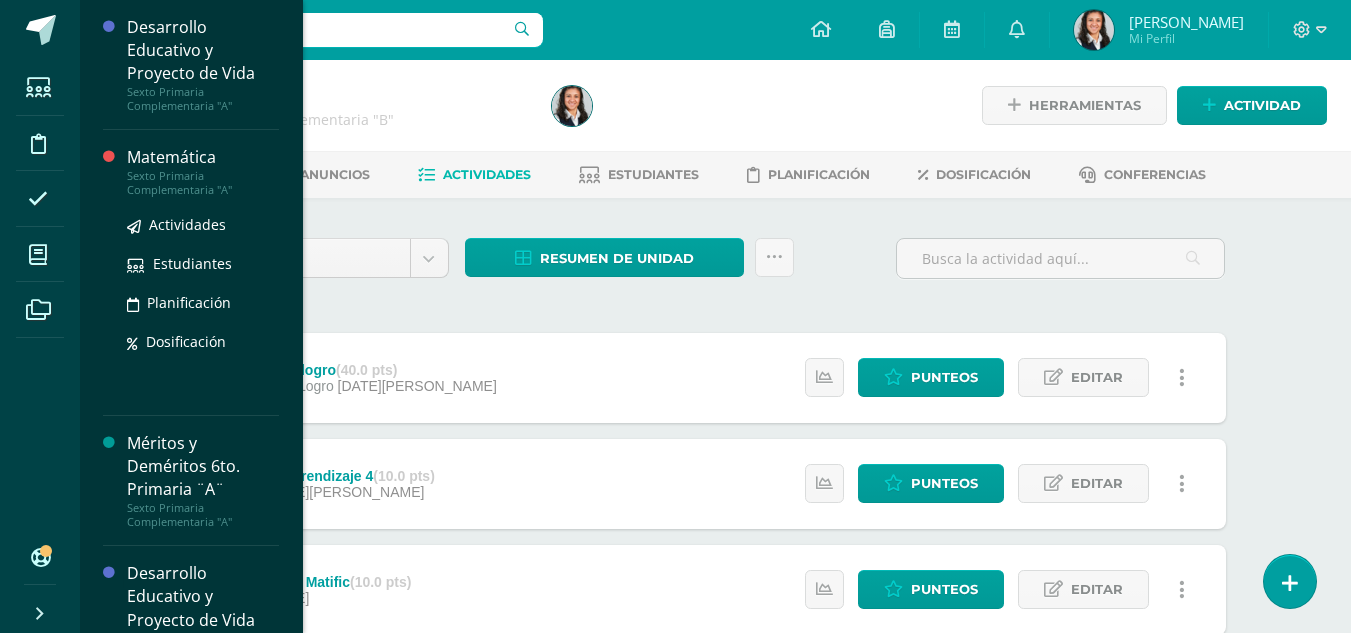 click on "Sexto
Primaria Complementaria
"A"" at bounding box center (203, 183) 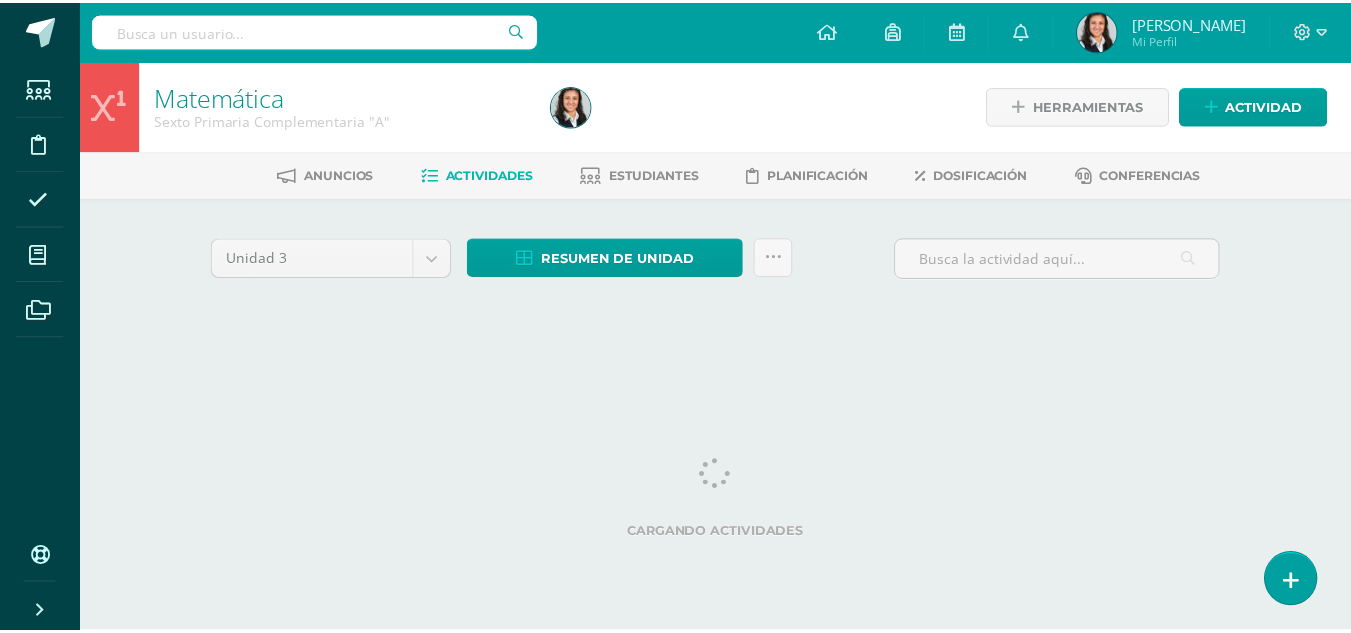 scroll, scrollTop: 0, scrollLeft: 0, axis: both 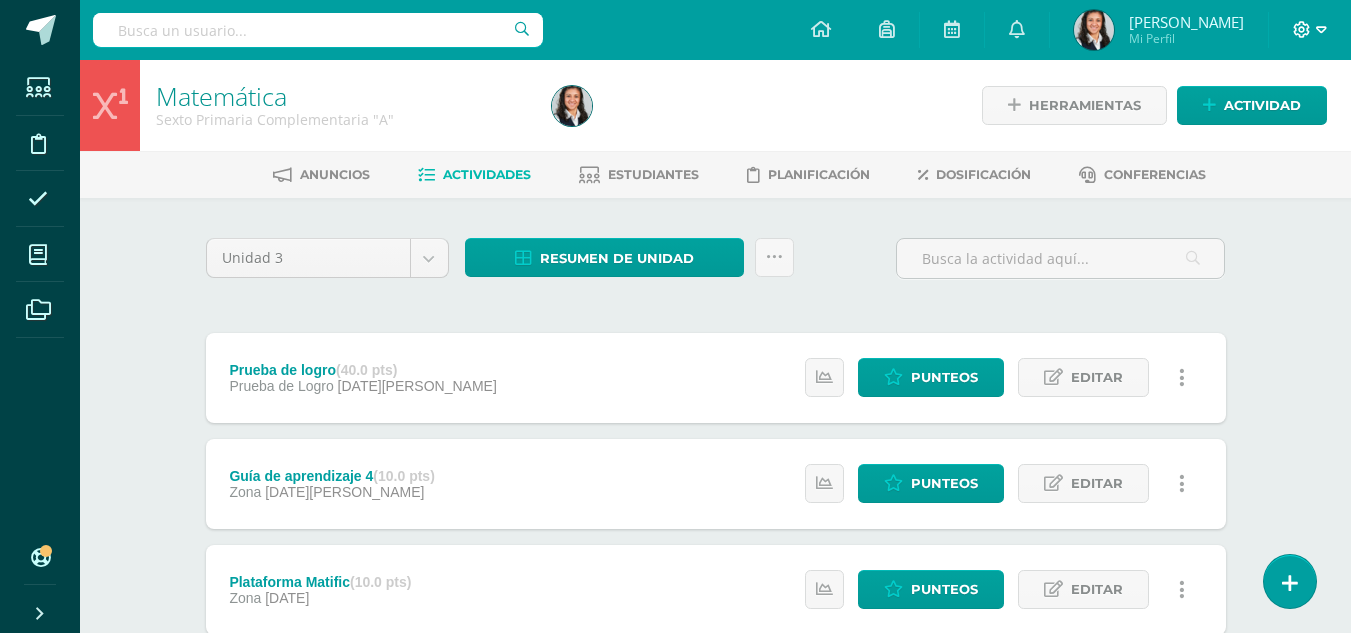 click 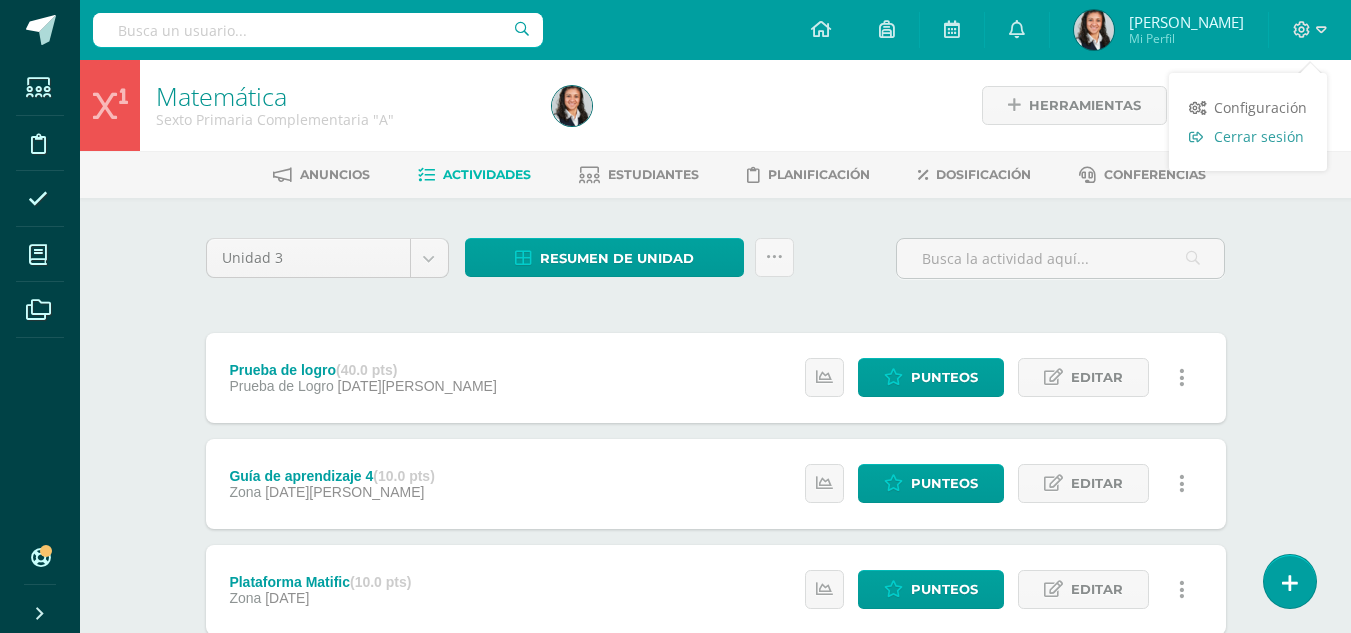 click on "Cerrar sesión" at bounding box center [1259, 136] 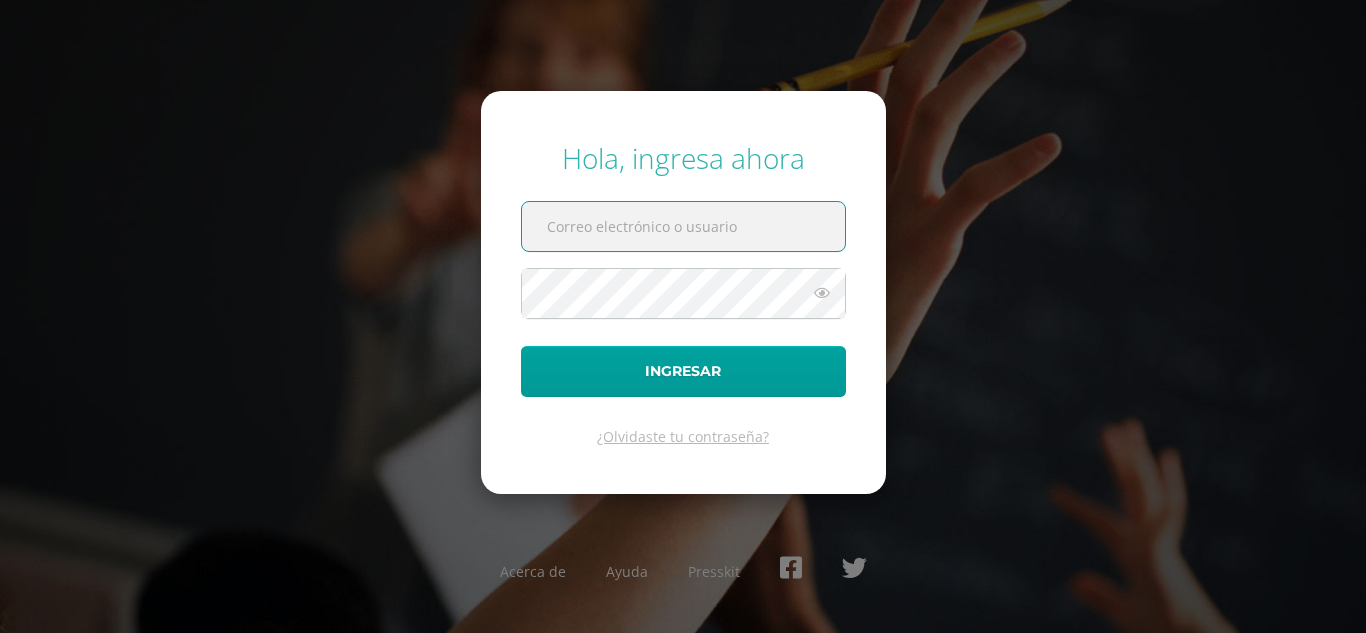 scroll, scrollTop: 0, scrollLeft: 0, axis: both 